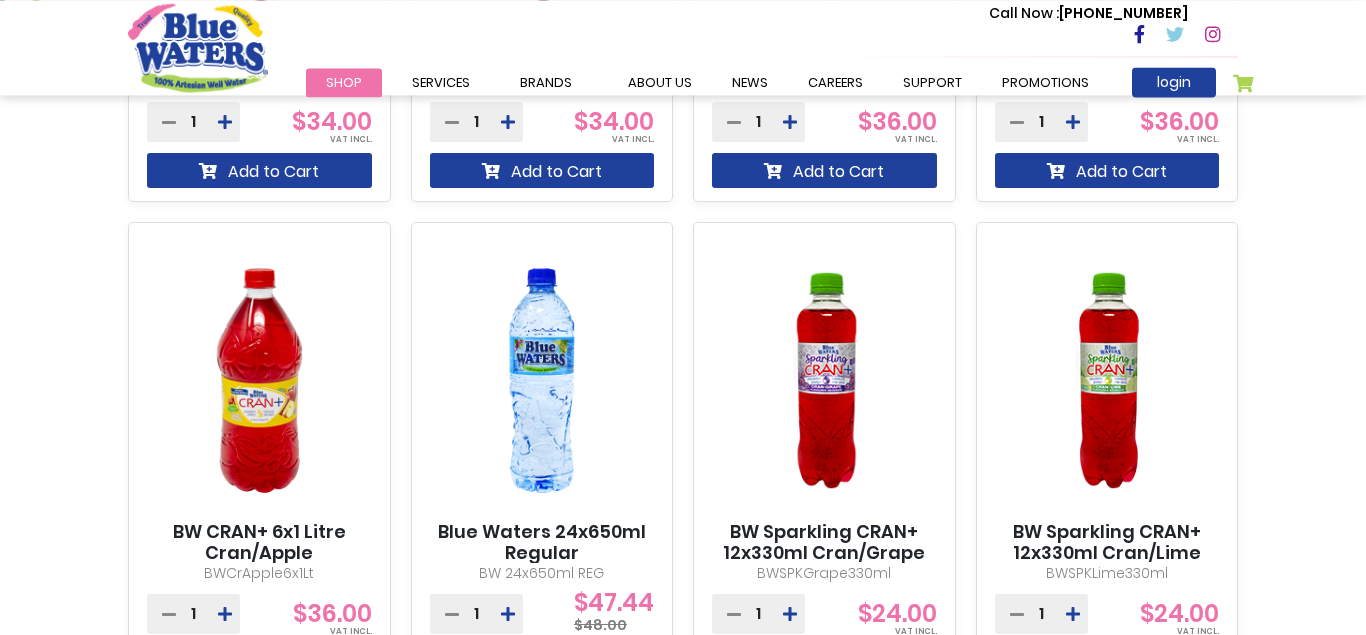 scroll, scrollTop: 1683, scrollLeft: 0, axis: vertical 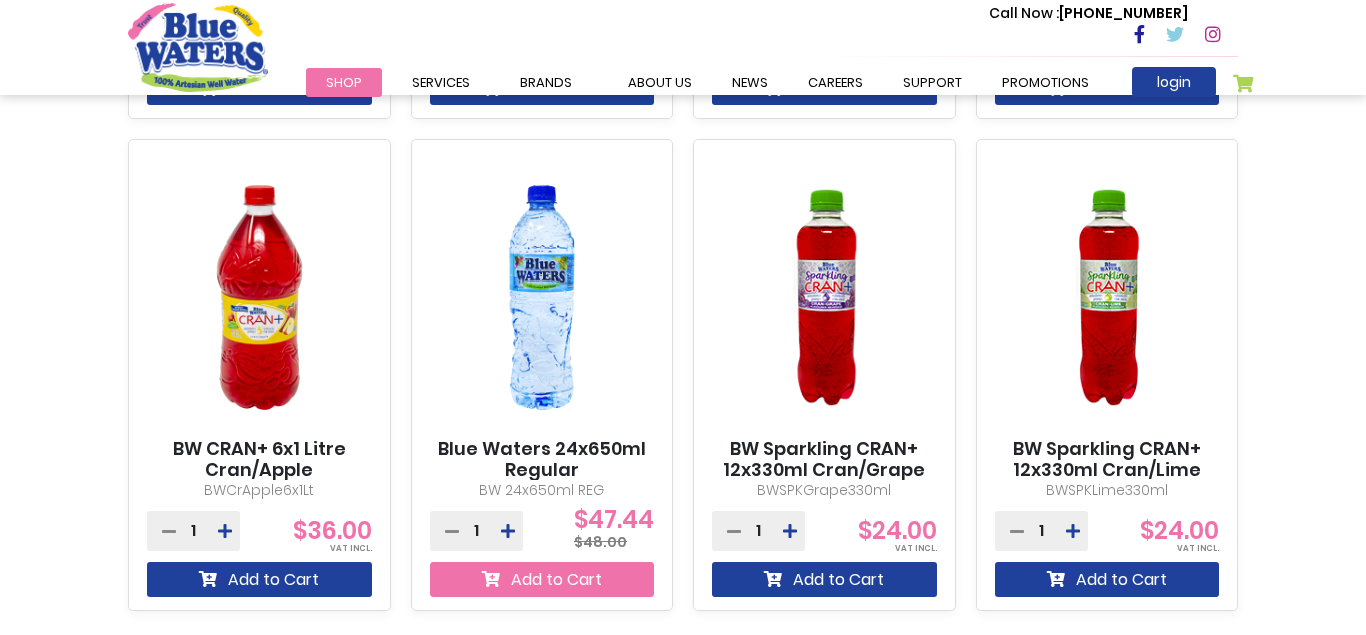 click on "Add to Cart" at bounding box center [542, 579] 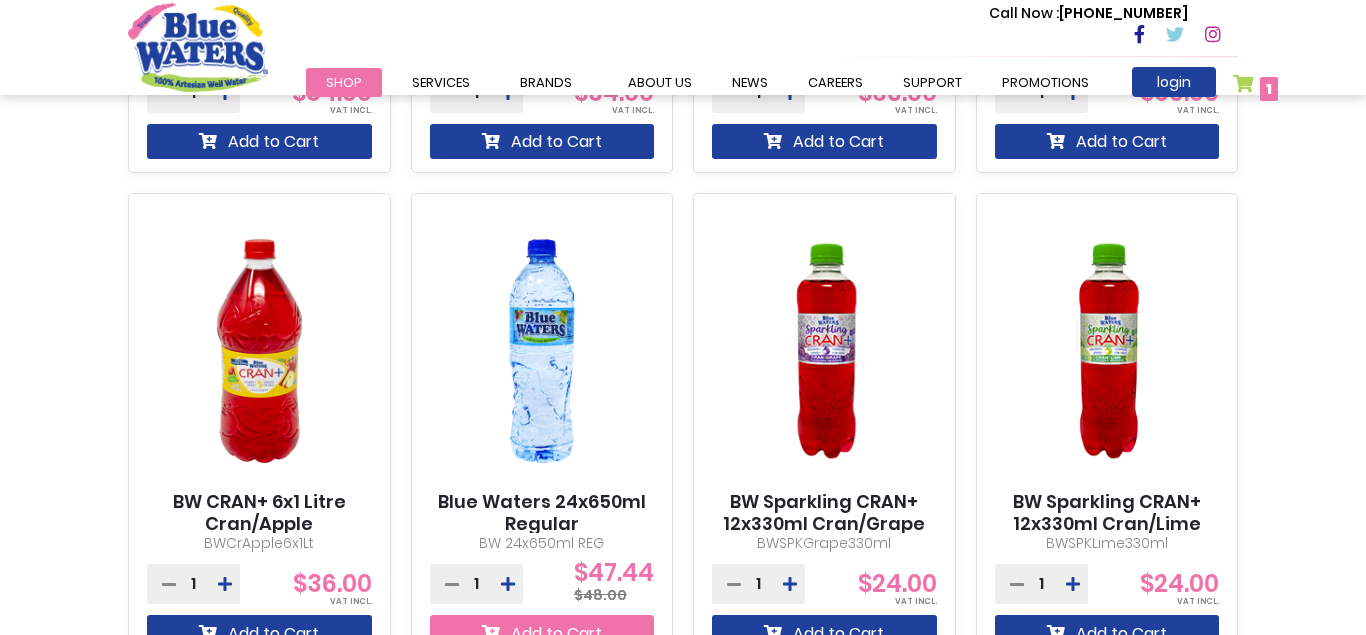 scroll, scrollTop: 1736, scrollLeft: 0, axis: vertical 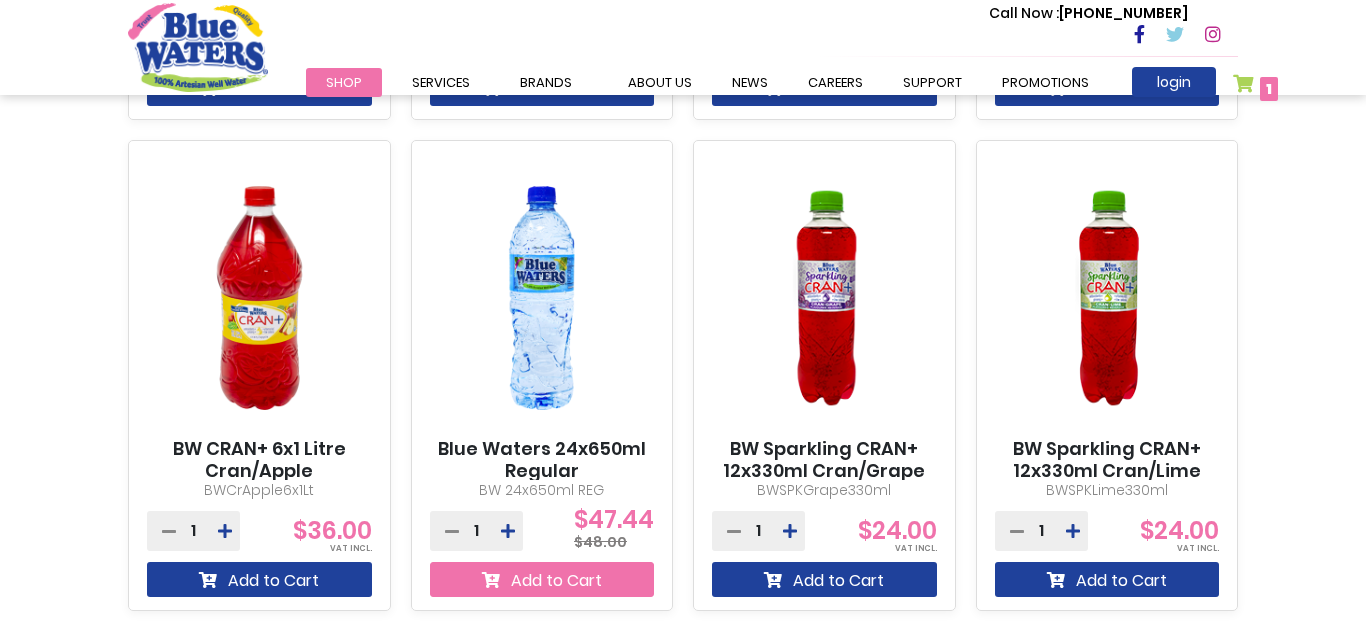 type 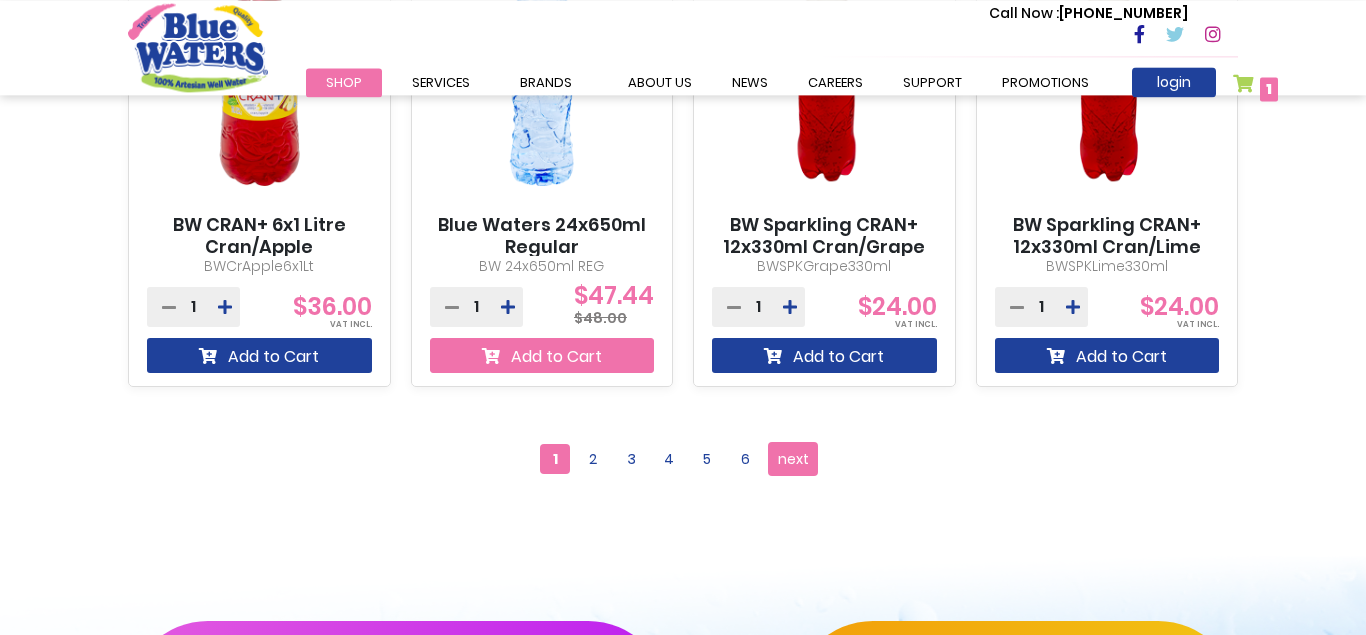 scroll, scrollTop: 1958, scrollLeft: 0, axis: vertical 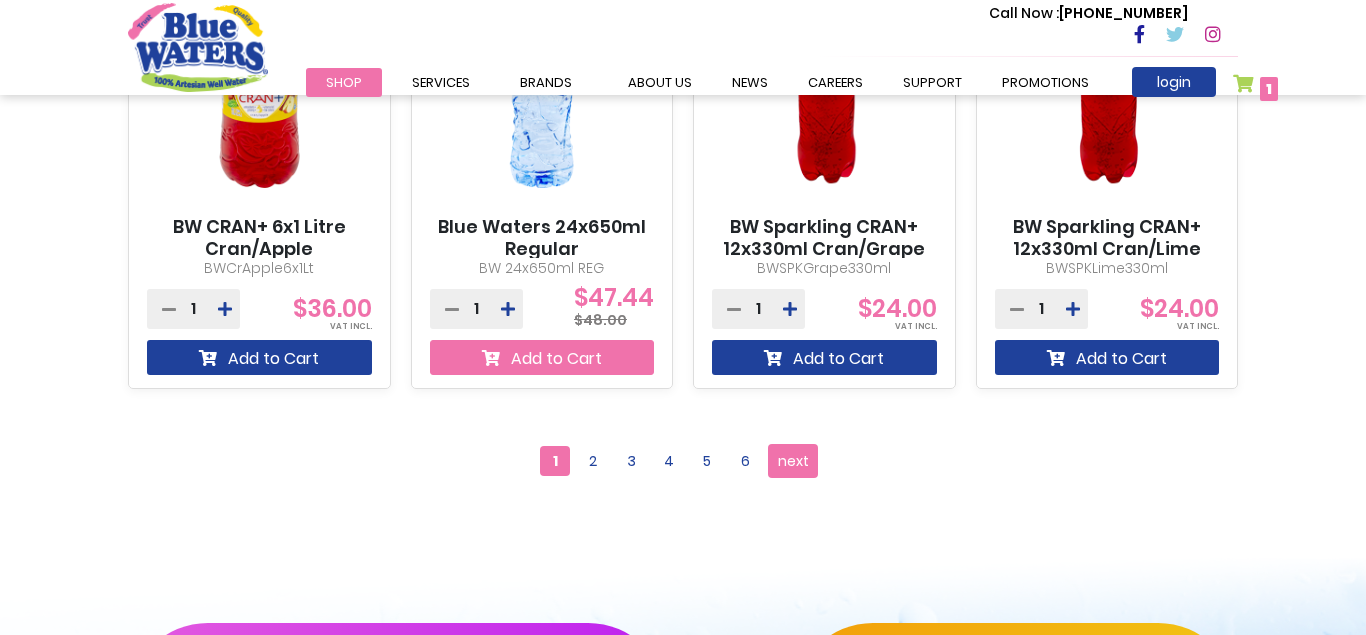 click on "Add to Cart" at bounding box center (542, 357) 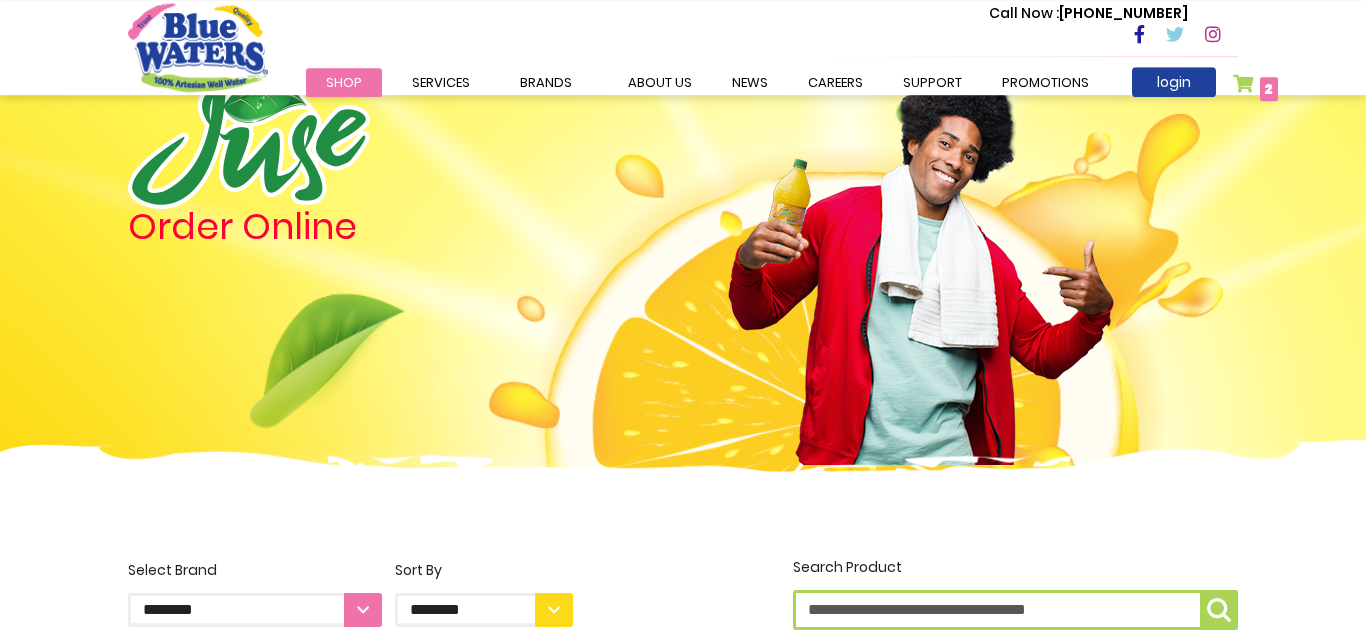 scroll, scrollTop: 0, scrollLeft: 0, axis: both 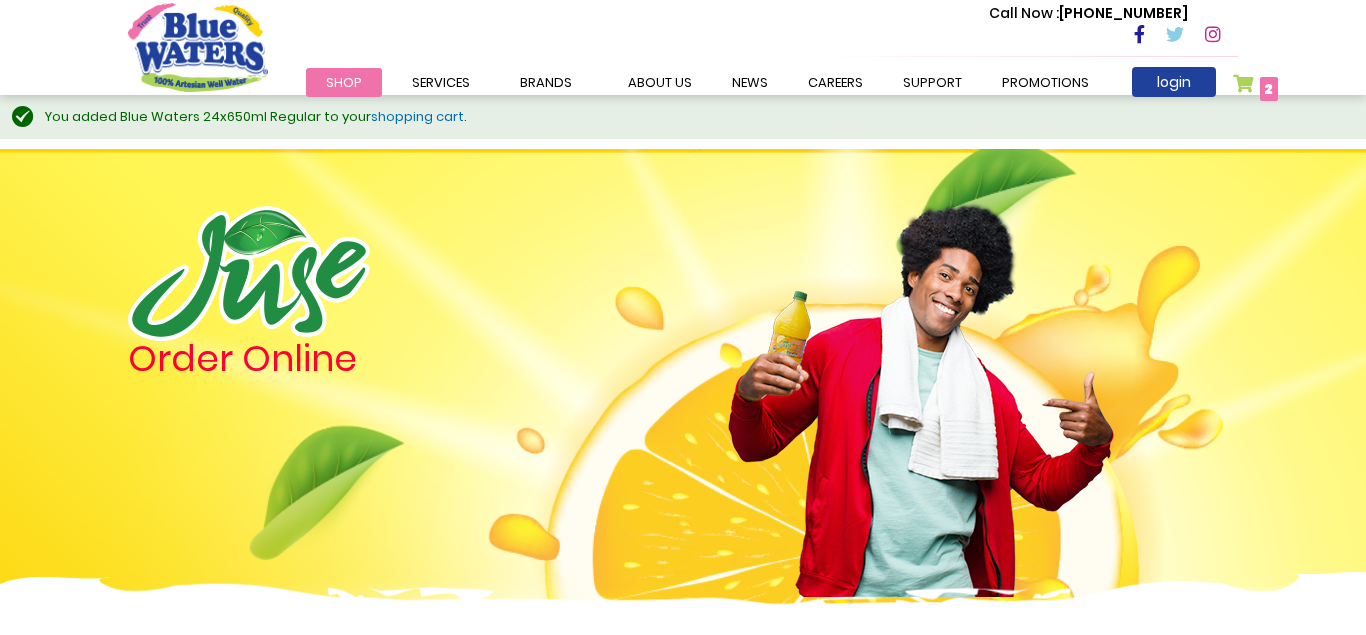 click on "2" at bounding box center [1268, 89] 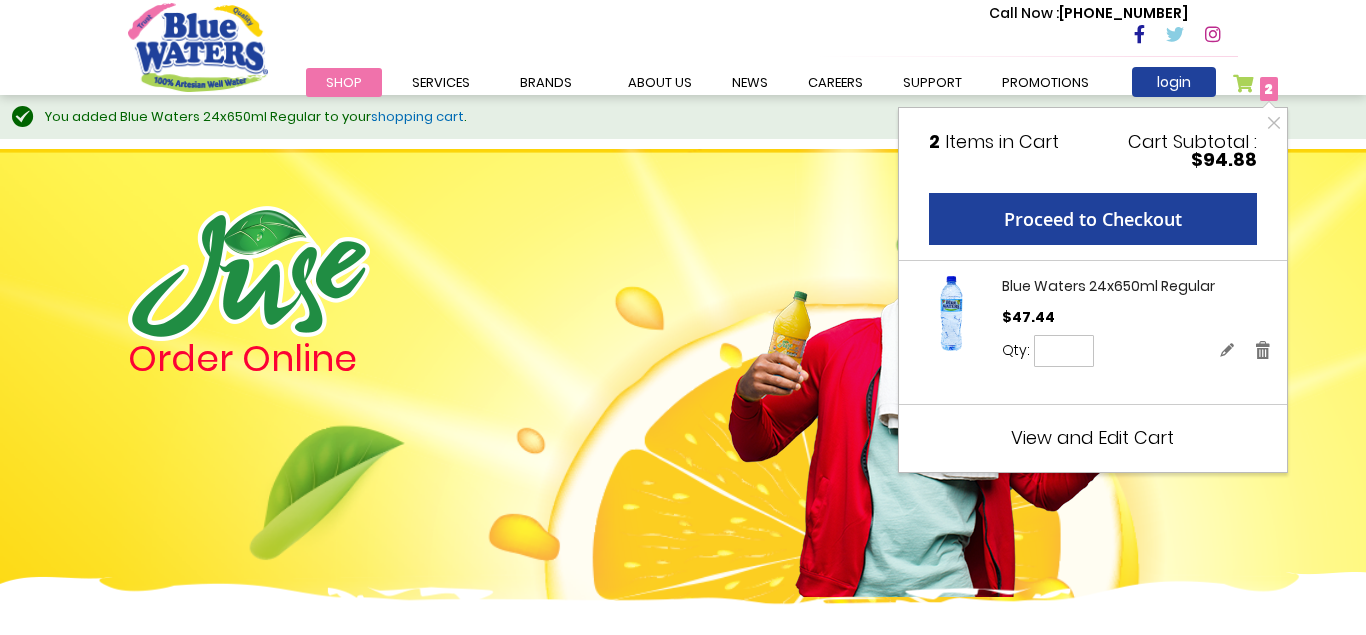 click on "Blue Waters 24x650ml Regular
$47.44
Qty
*
Update
Edit
Remove" at bounding box center [1093, 332] 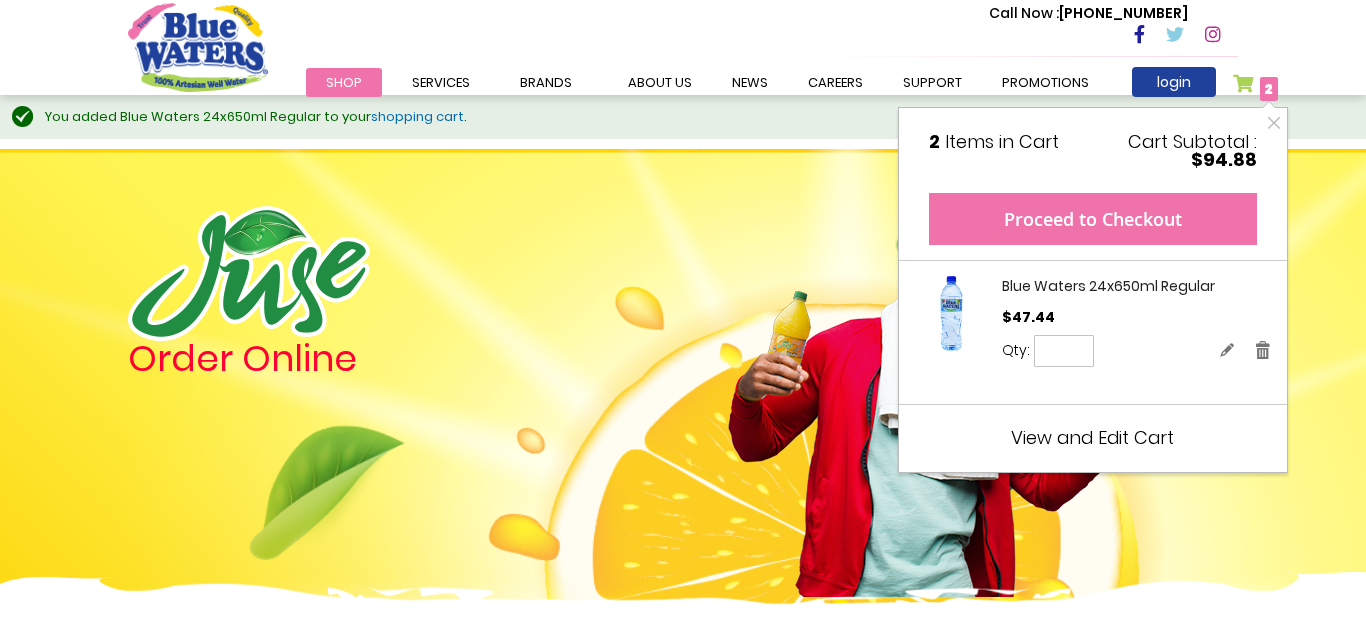 click on "Proceed to Checkout" at bounding box center [1093, 219] 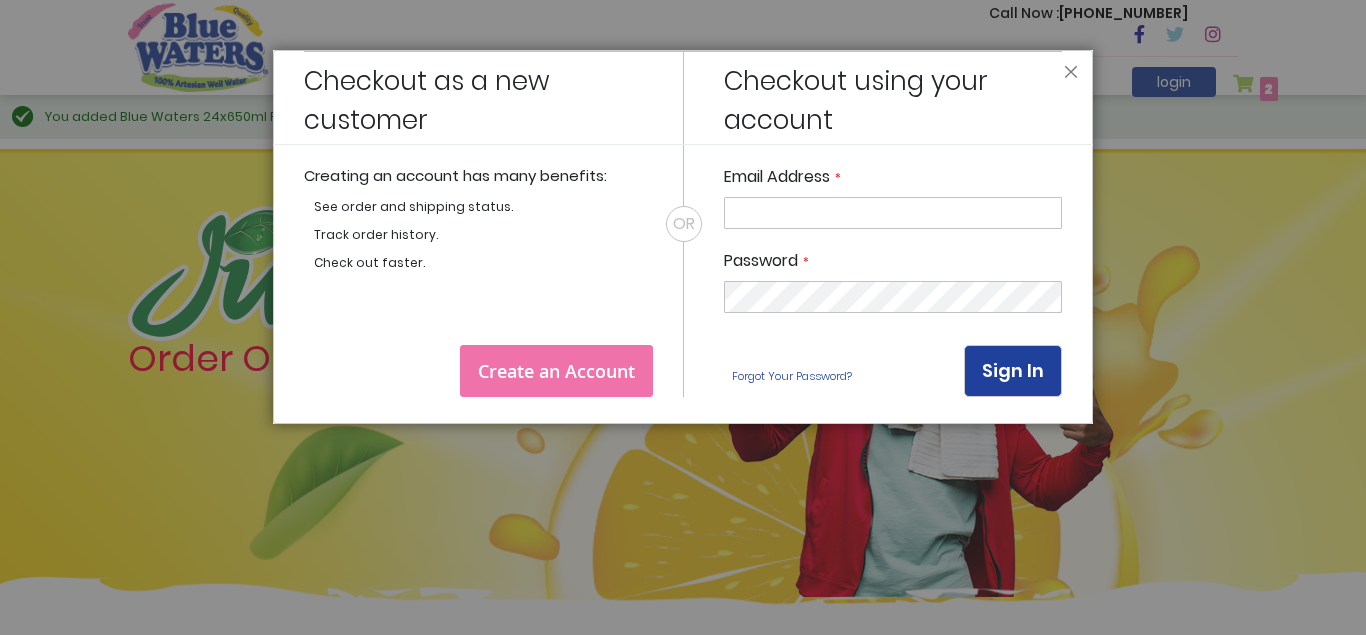 click on "Create an Account" at bounding box center (556, 371) 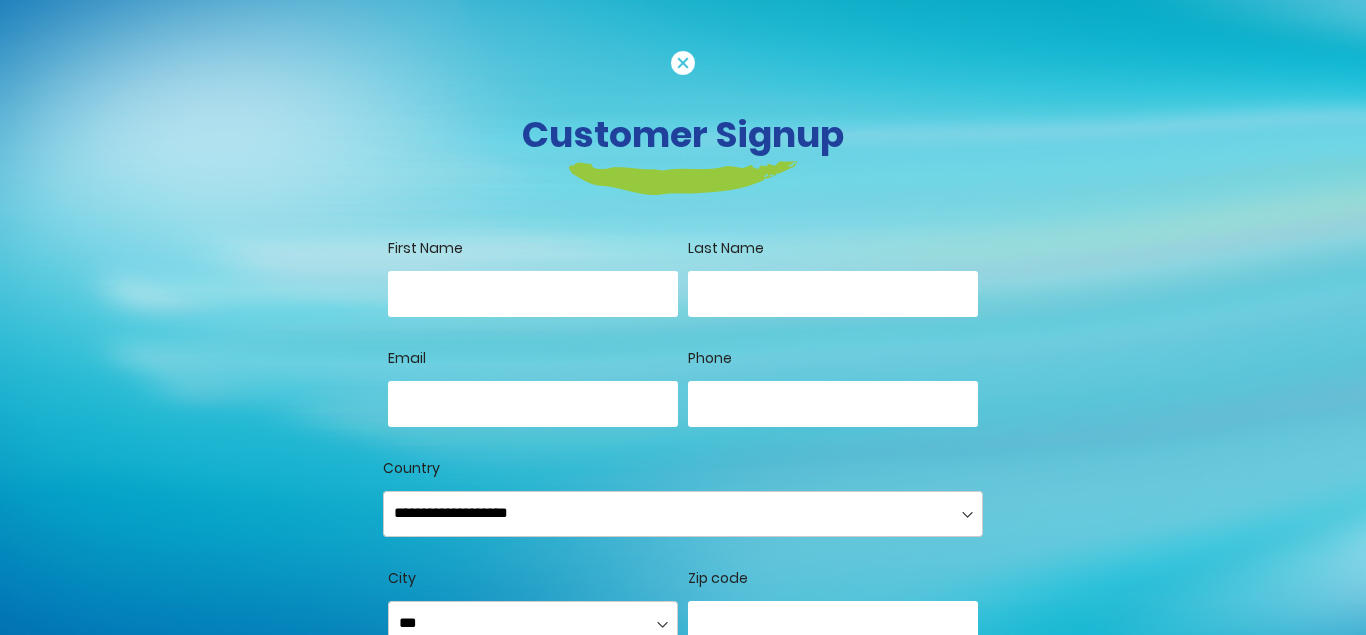 scroll, scrollTop: 0, scrollLeft: 0, axis: both 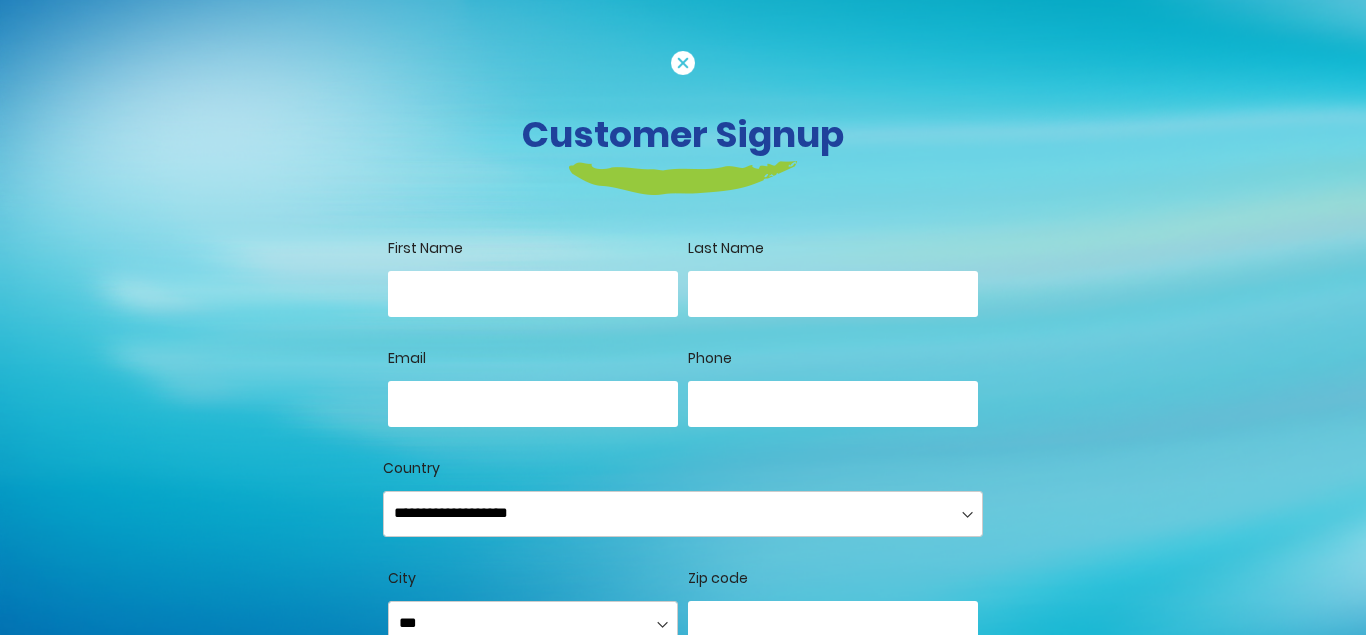 click on "First Name" at bounding box center [533, 294] 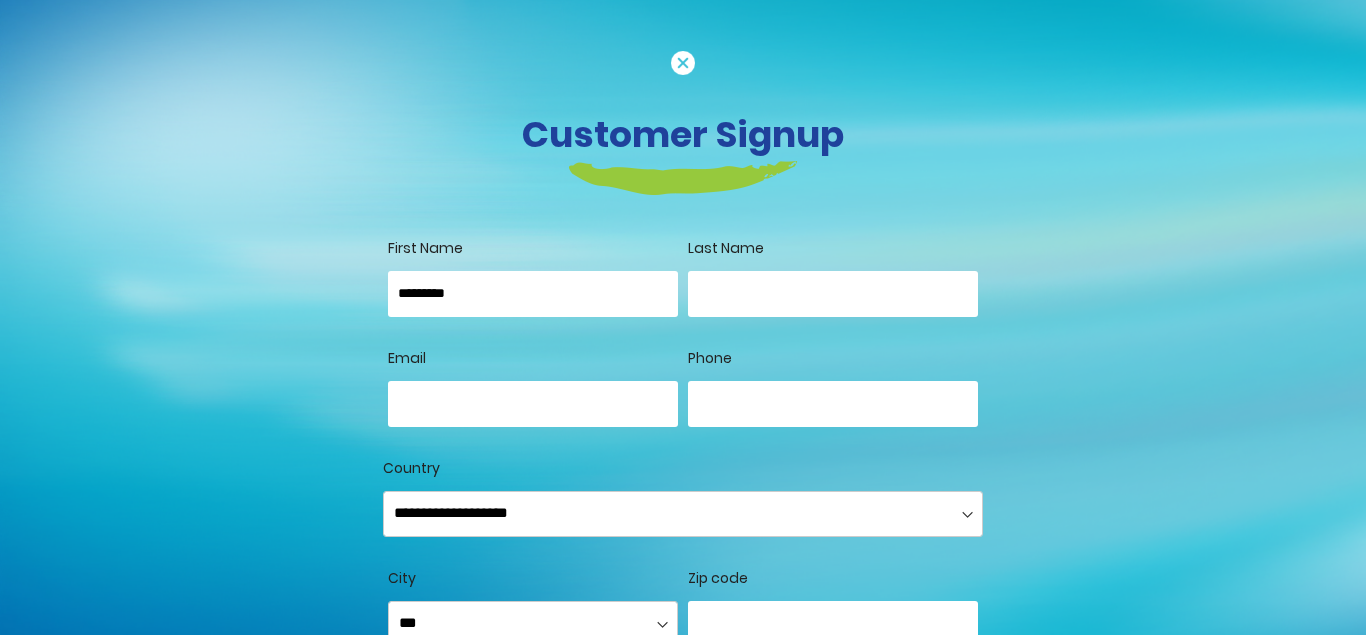 type on "*********" 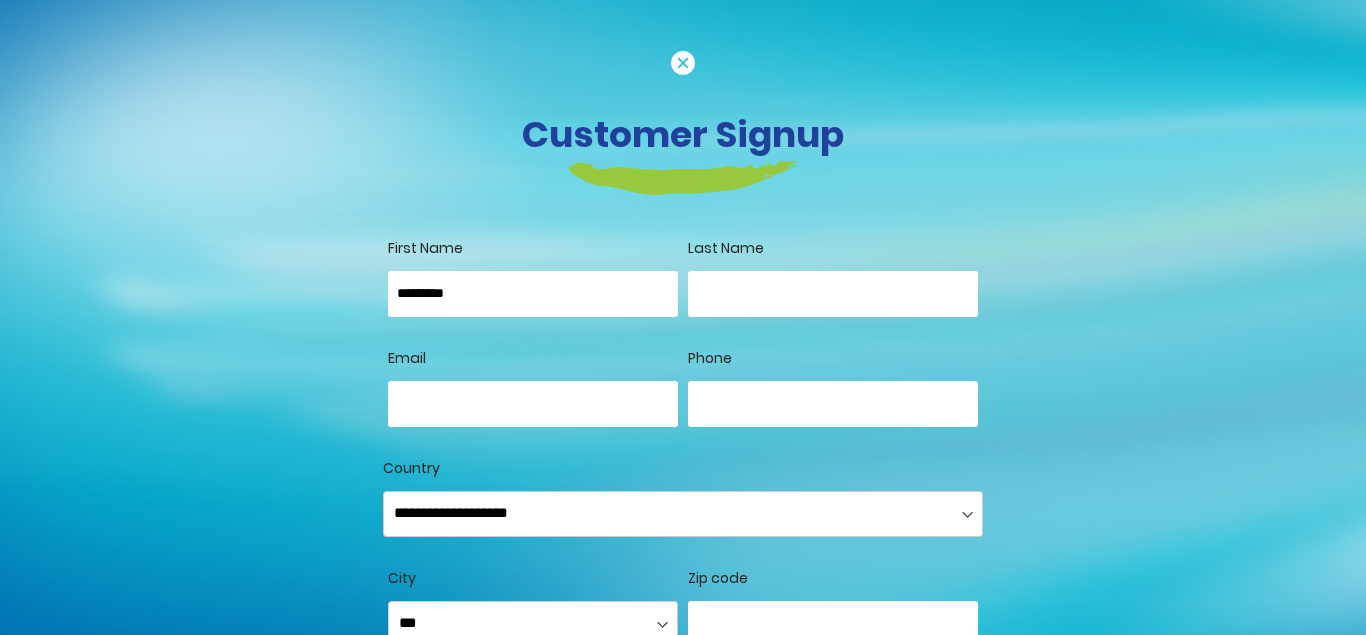 click on "Last Name" at bounding box center (833, 294) 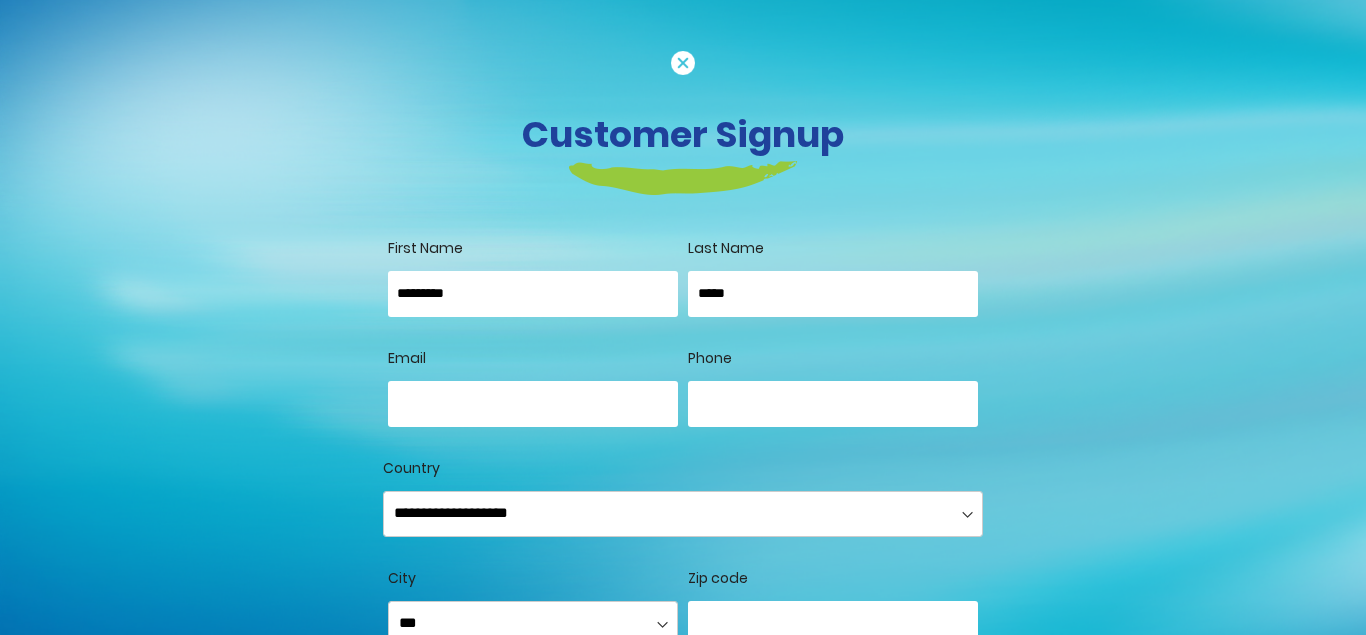 type on "*****" 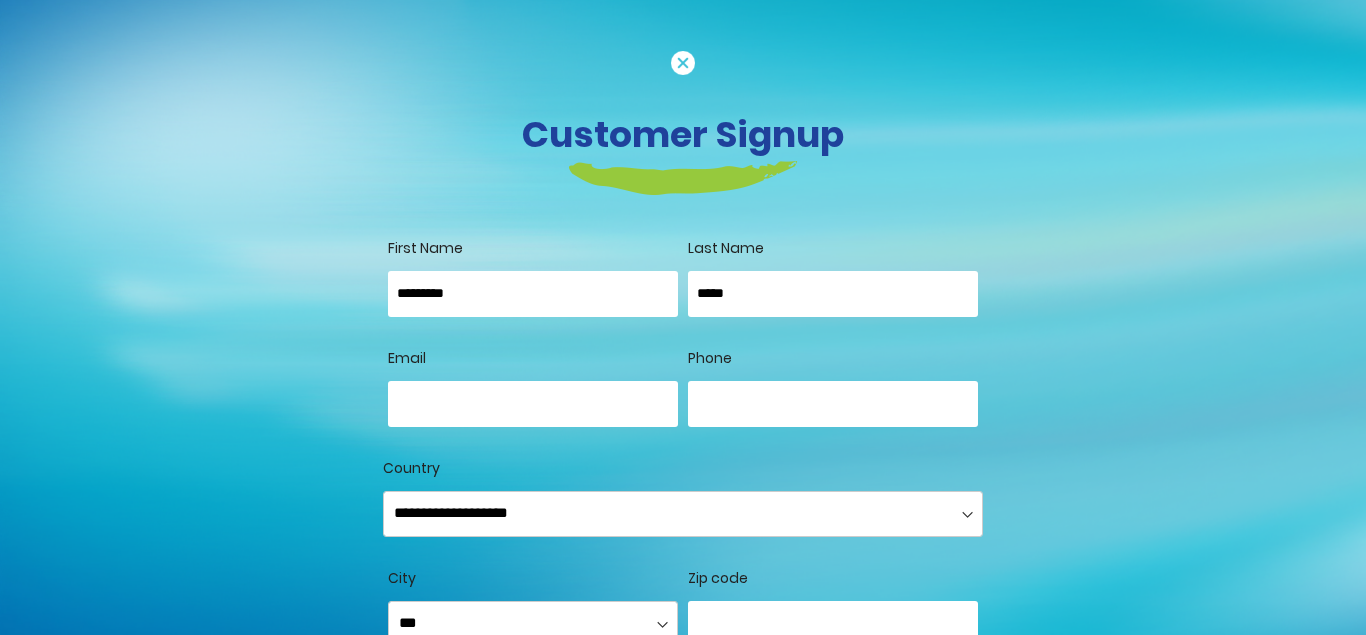 click on "Email" at bounding box center (533, 404) 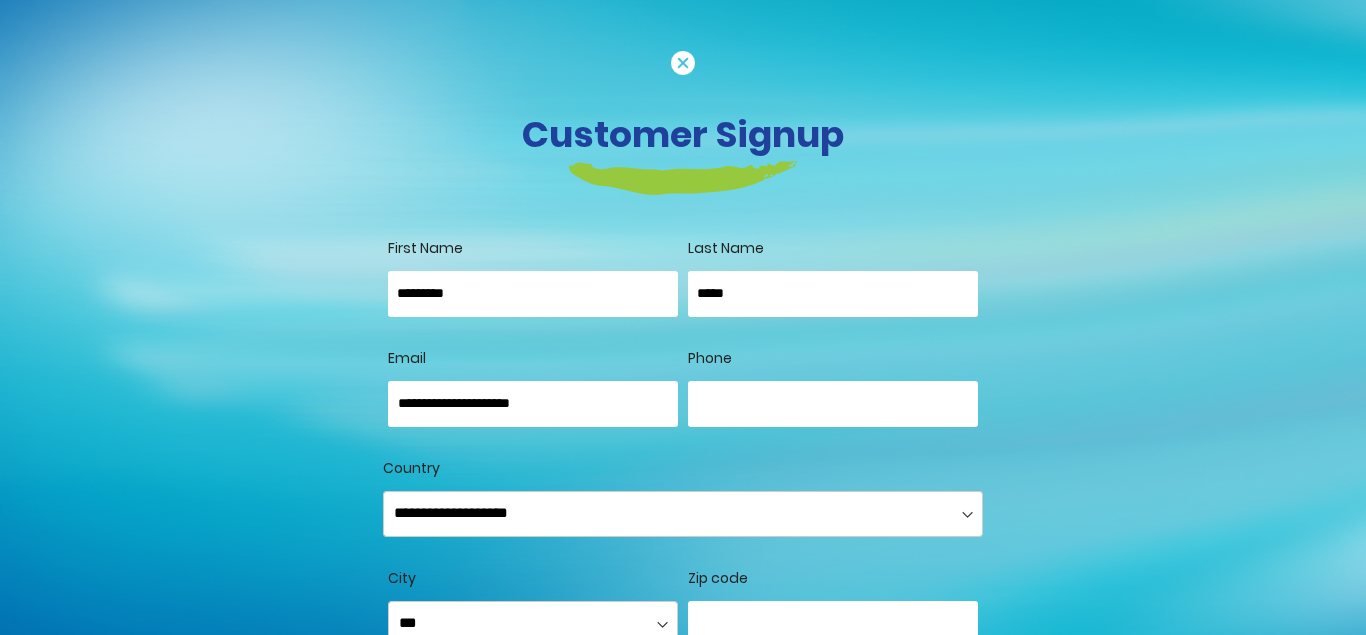 type on "**********" 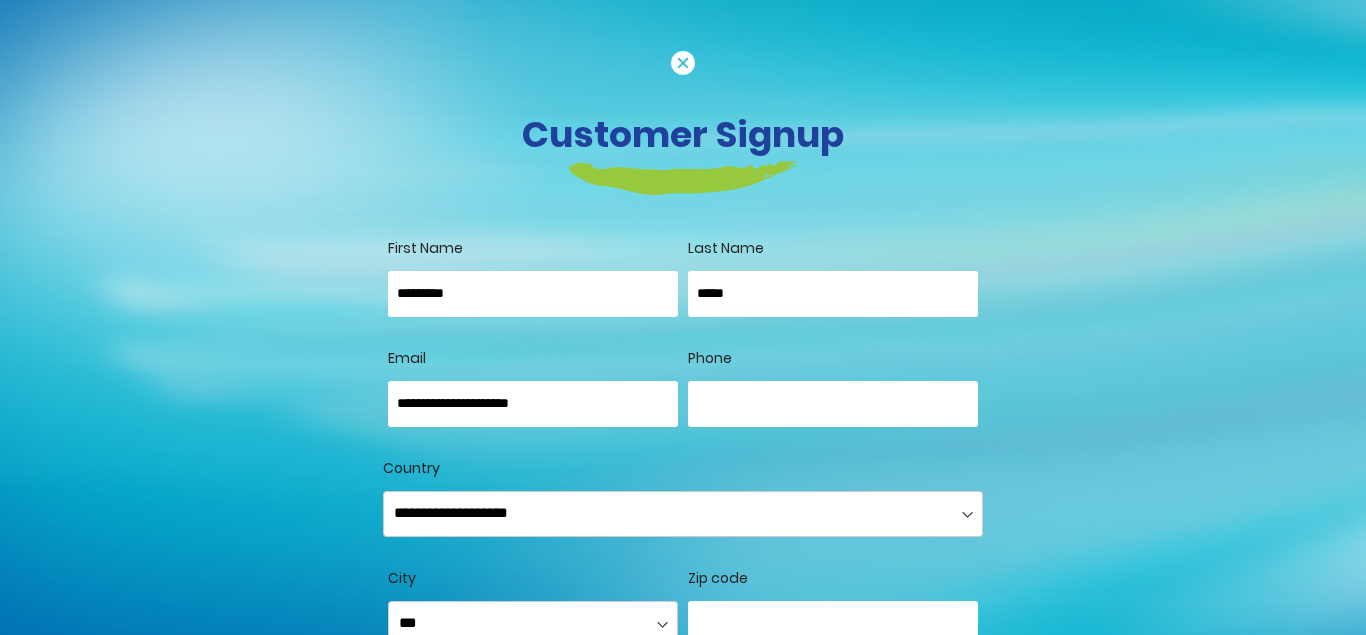 click on "Phone" at bounding box center (833, 404) 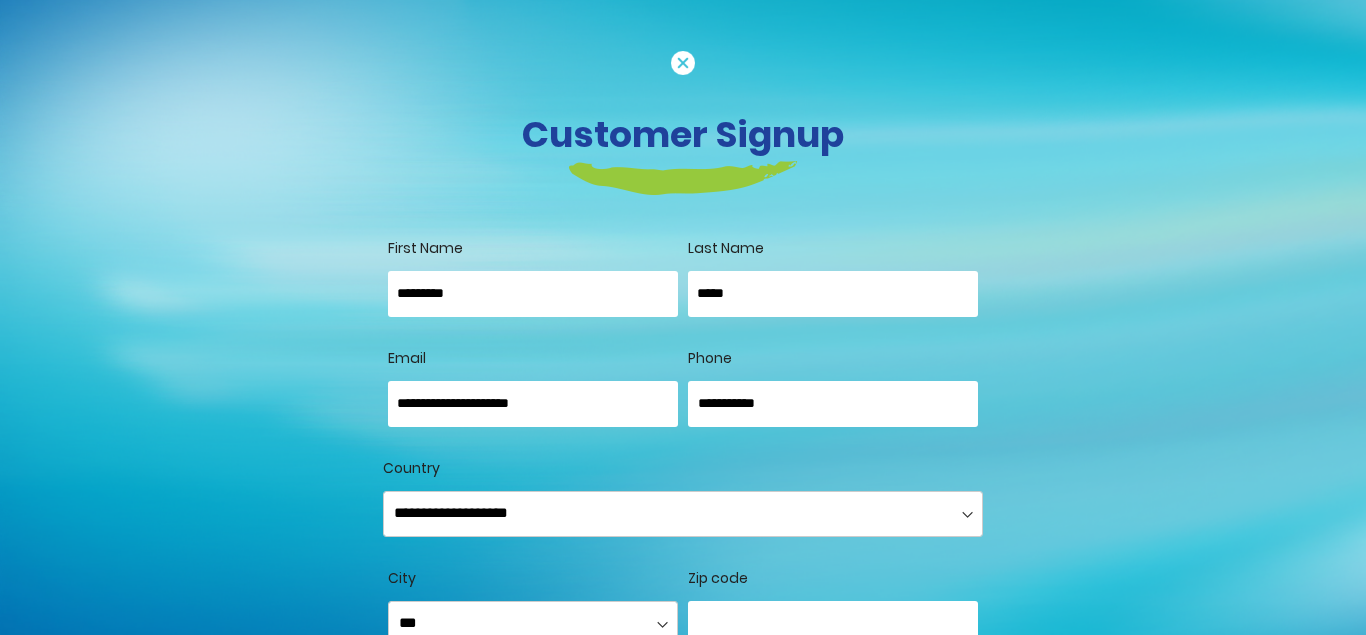 type on "**********" 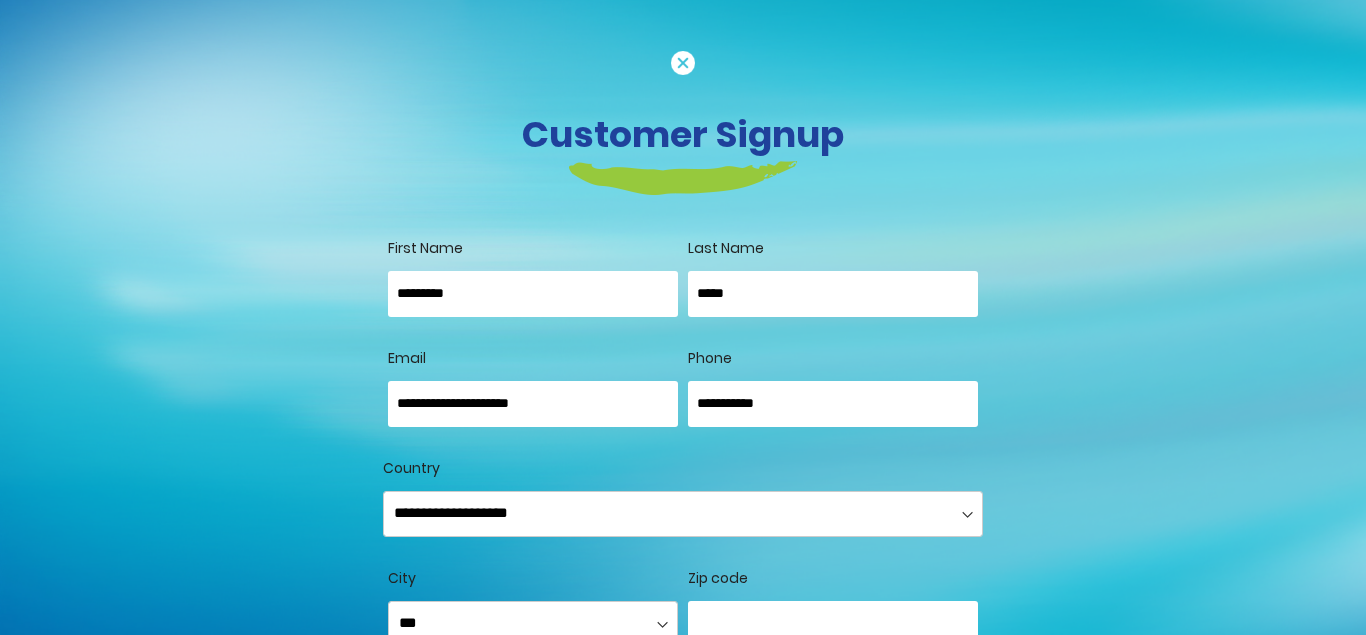 click on "Customer Signup
First Name
*********
Last Name
*****
Allow remote shopping assistance
Tooltip
This allows merchants to "see what you see" and take actions on your behalf in order to provide better assistance." at bounding box center (683, 596) 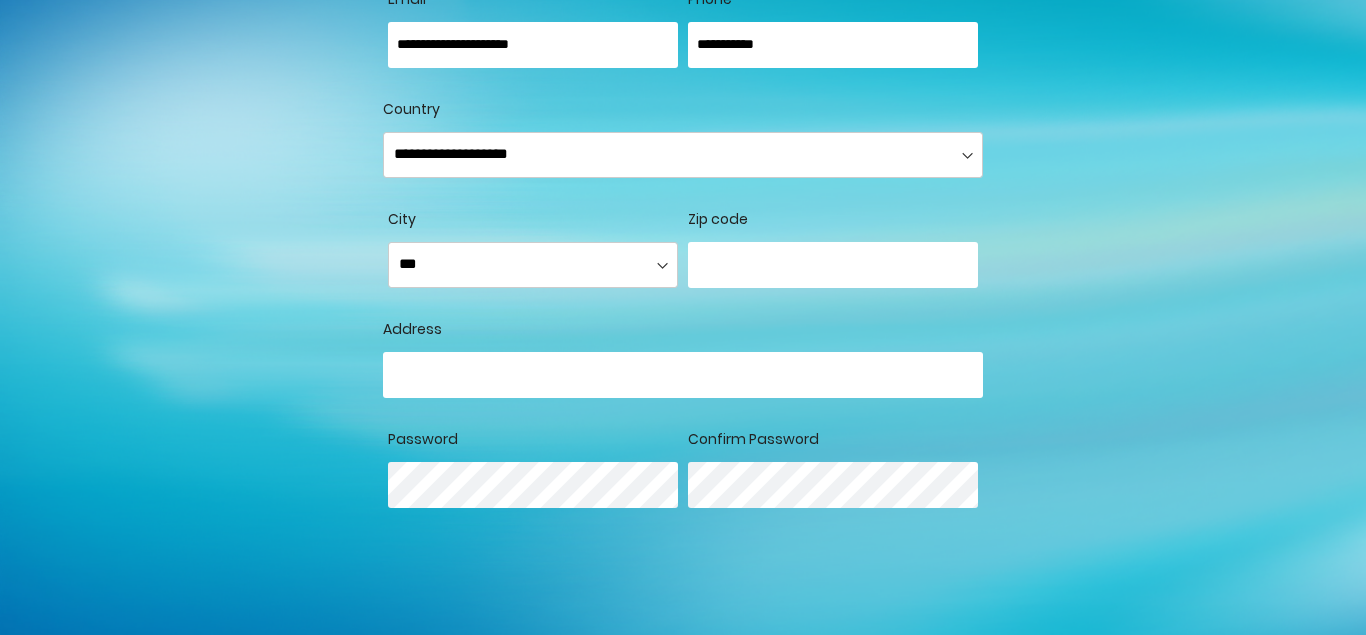 scroll, scrollTop: 414, scrollLeft: 0, axis: vertical 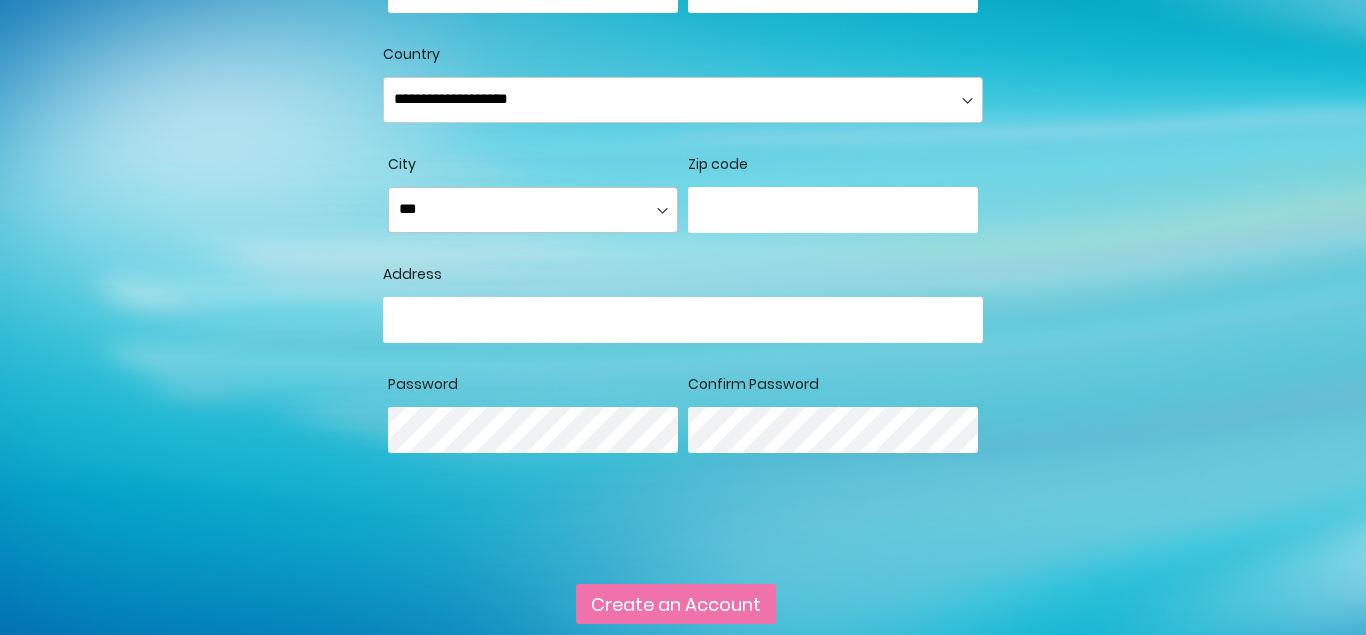 click on "**********" at bounding box center (533, 210) 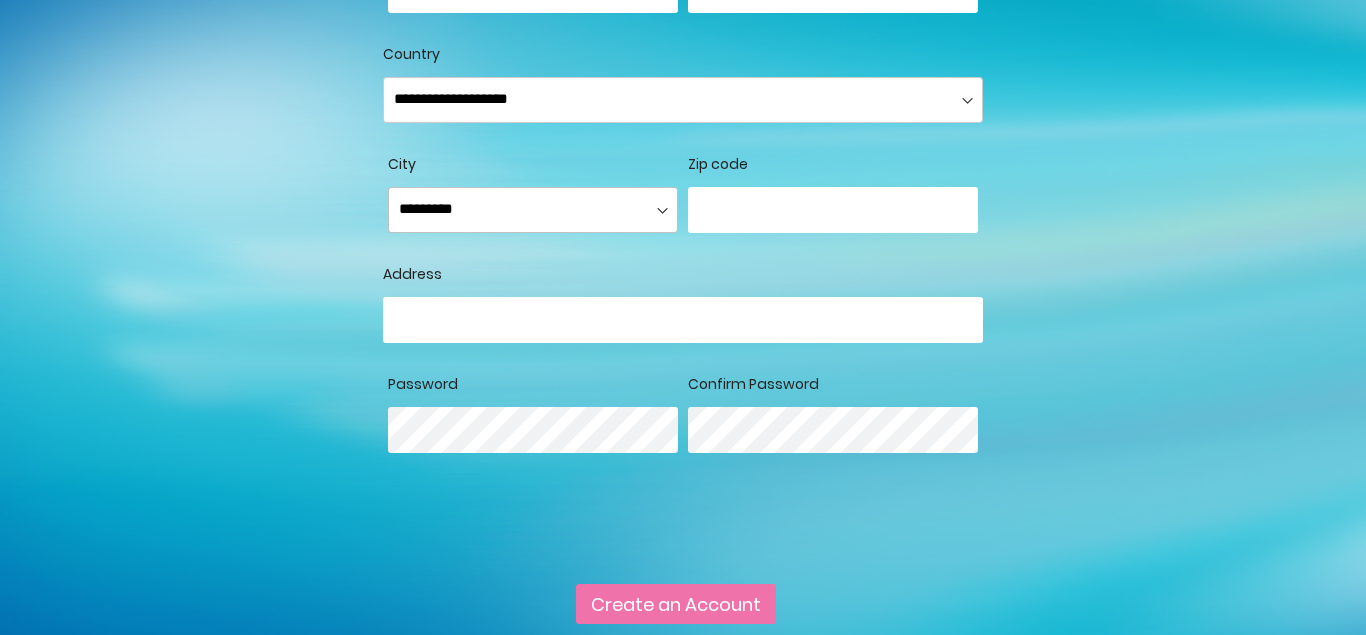 click on "*********" at bounding box center (0, 0) 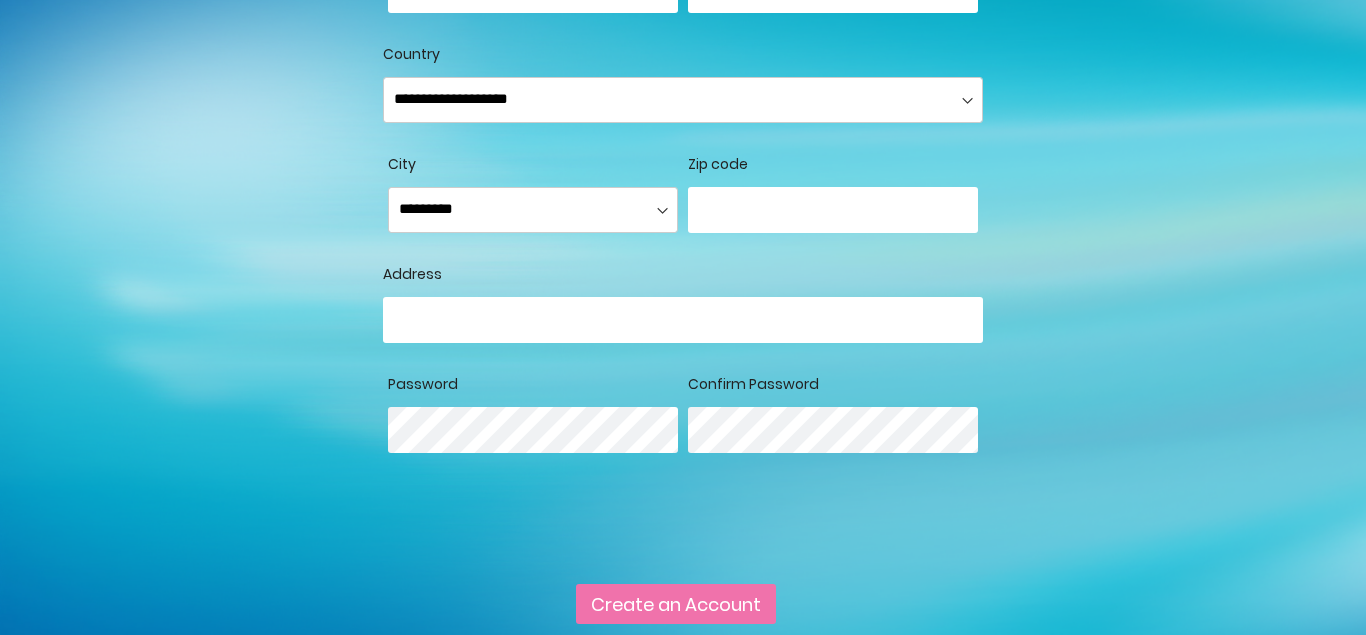 click at bounding box center (833, 210) 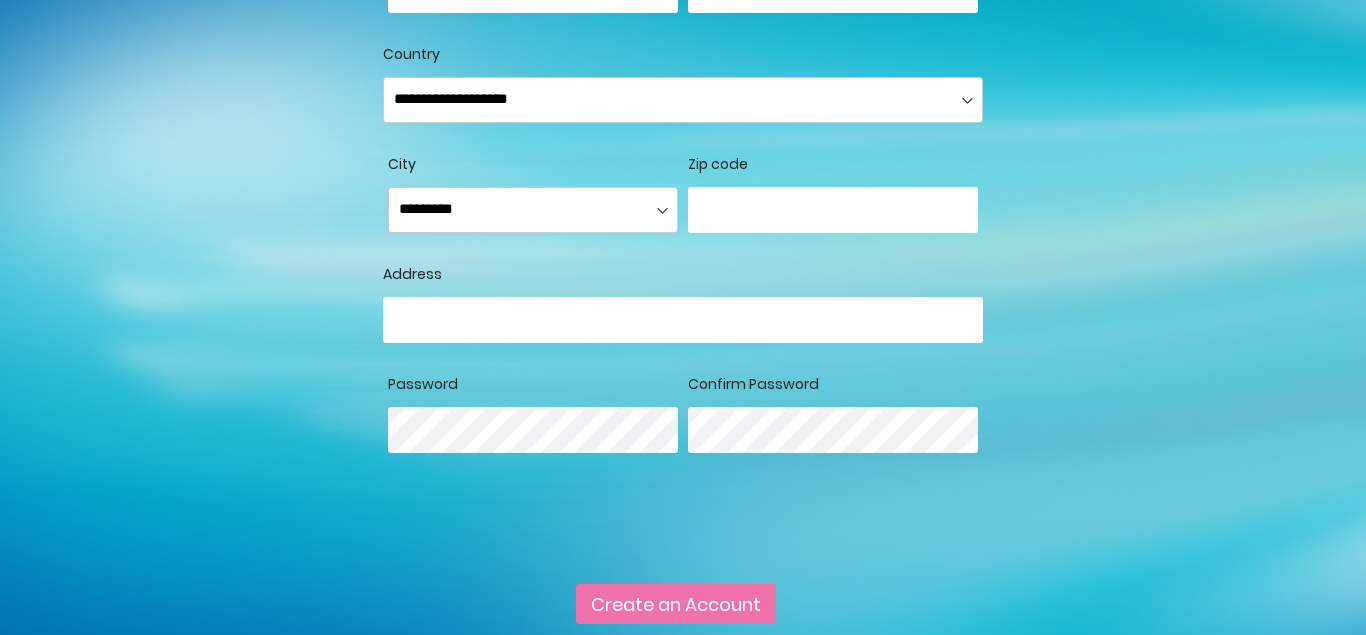 type on "*****" 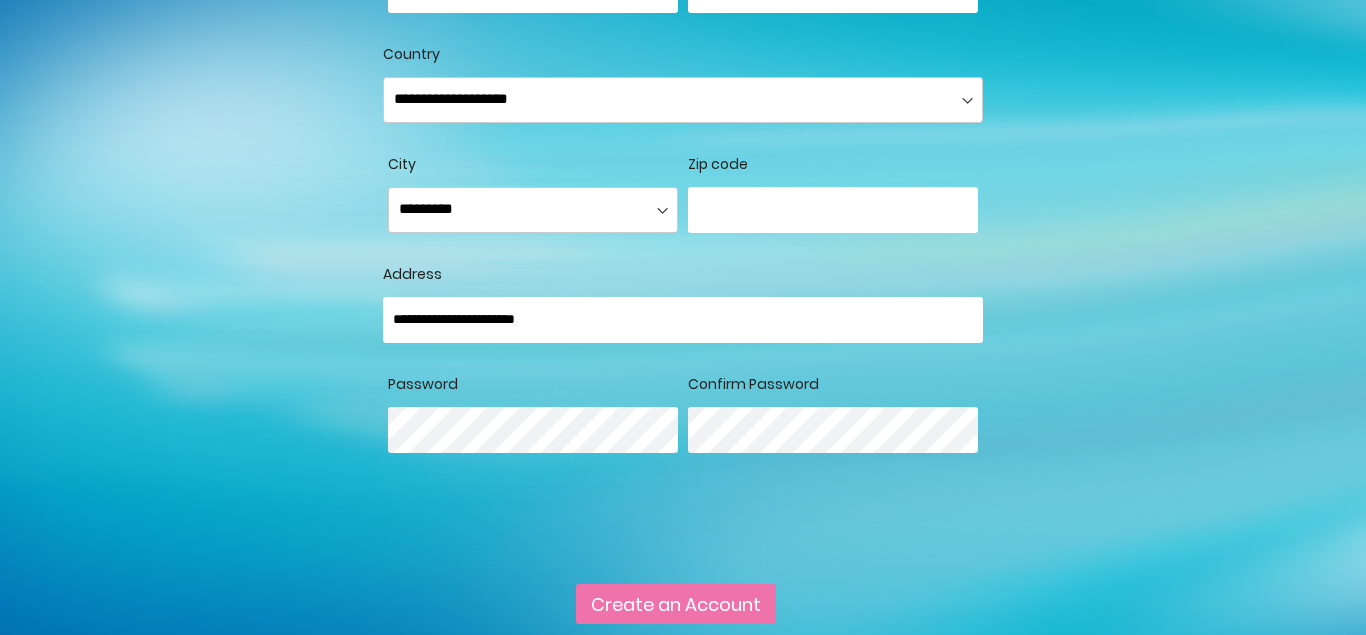 type on "**********" 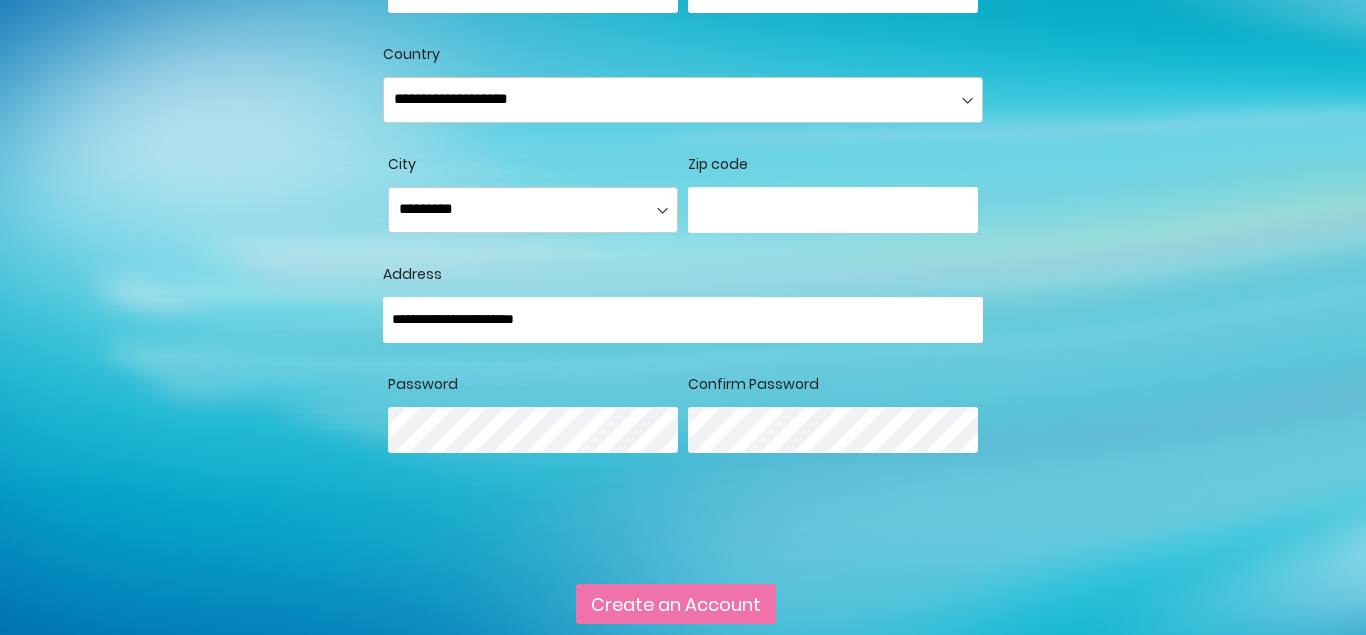 click on "Customer Signup
First Name
*********
Last Name
*****
Allow remote shopping assistance
Tooltip
This allows merchants to "see what you see" and take actions on your behalf in order to provide better assistance." at bounding box center (683, 182) 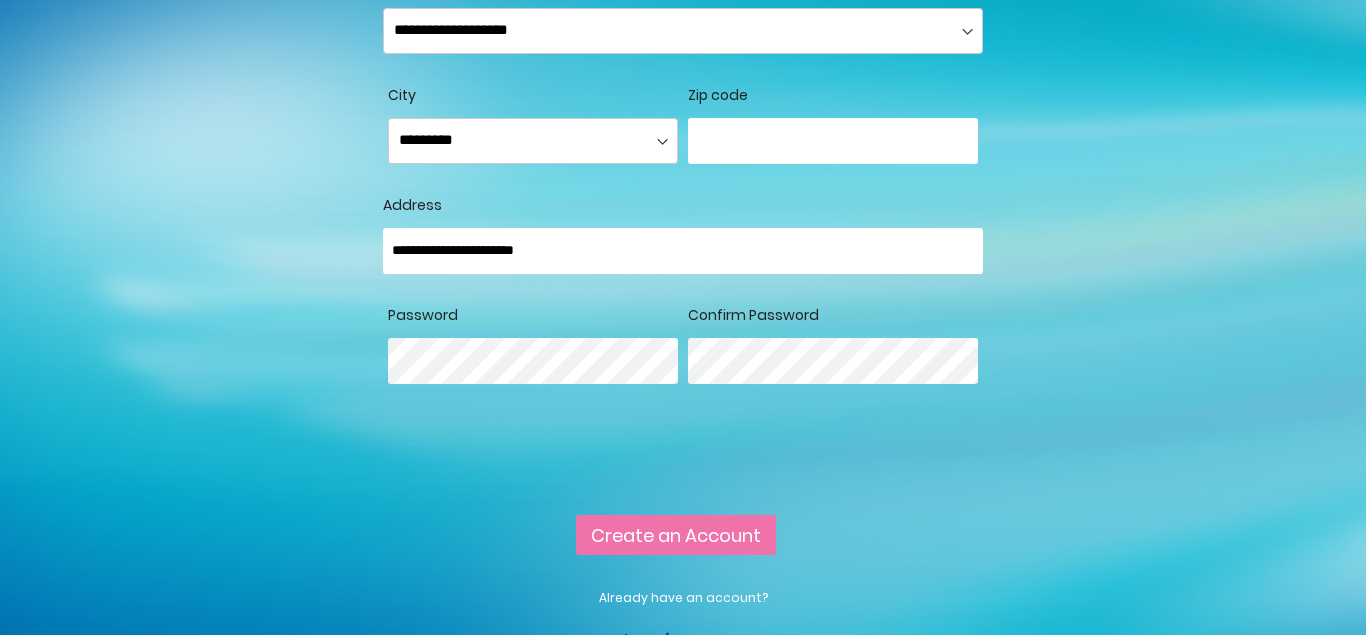 scroll, scrollTop: 552, scrollLeft: 0, axis: vertical 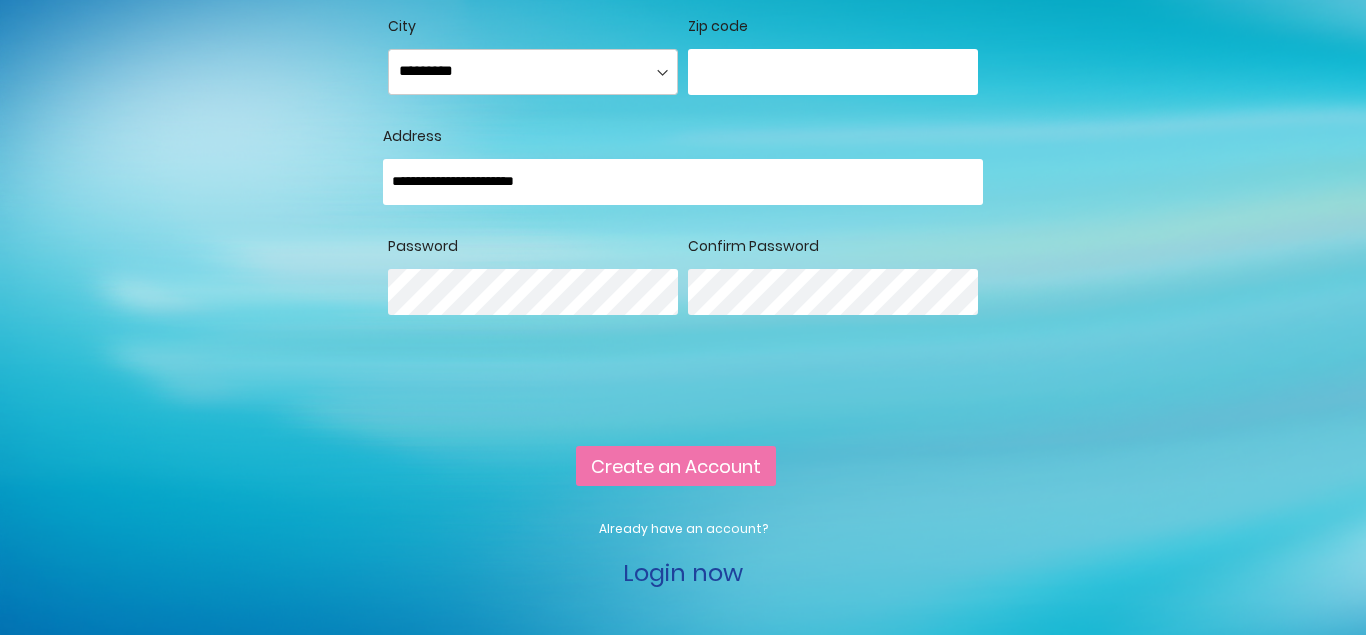 click on "Create an Account" at bounding box center [676, 466] 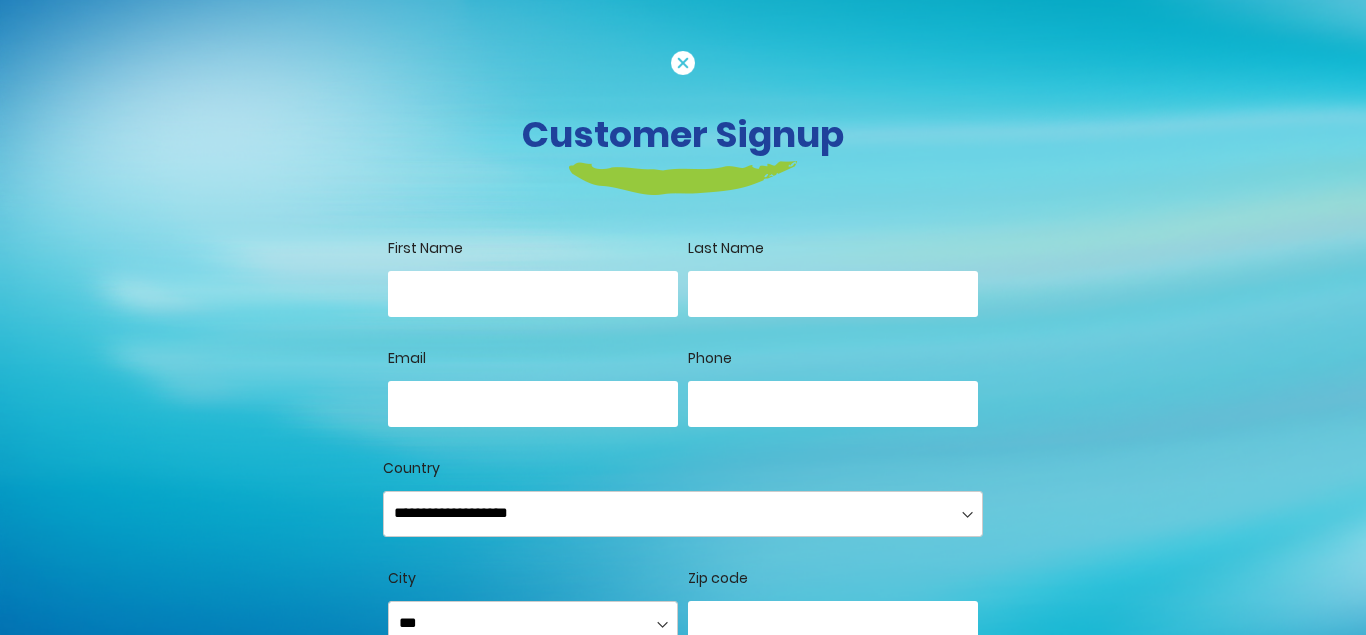 scroll, scrollTop: 0, scrollLeft: 0, axis: both 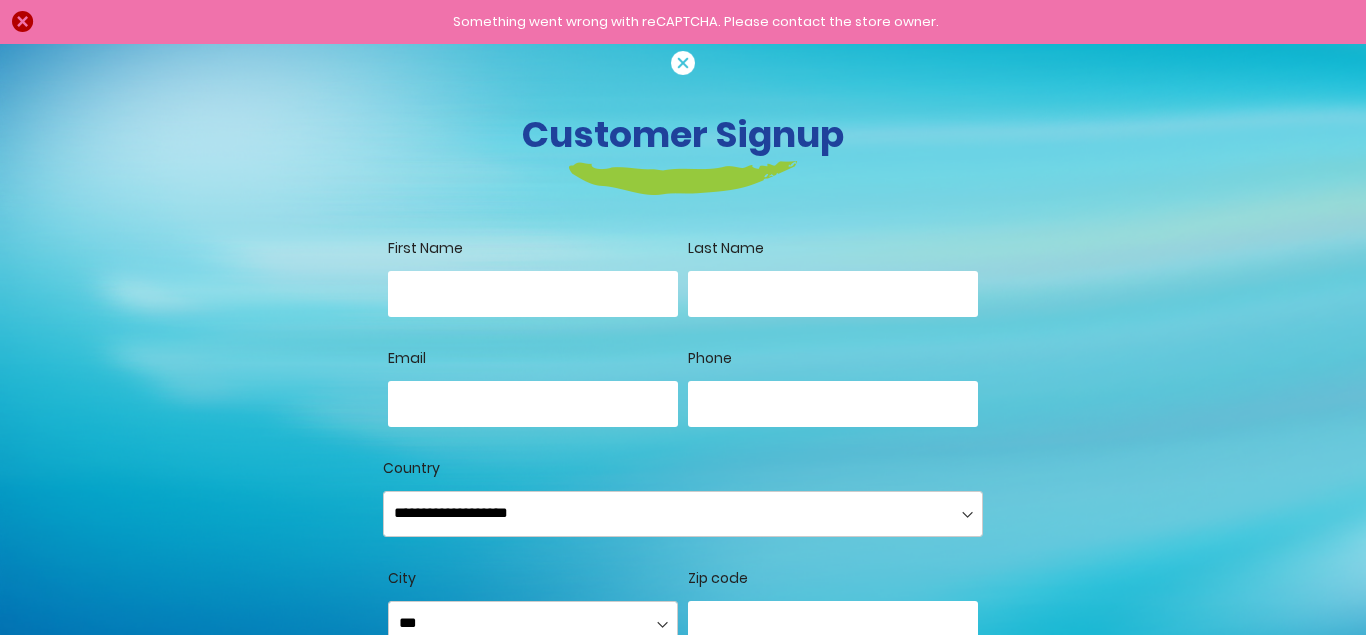 click on "Customer Signup
First Name
Last Name
Allow remote shopping assistance
Tooltip
This allows merchants to "see what you see" and take actions on your behalf in order to provide better assistance.
Email Phone City" at bounding box center [683, 640] 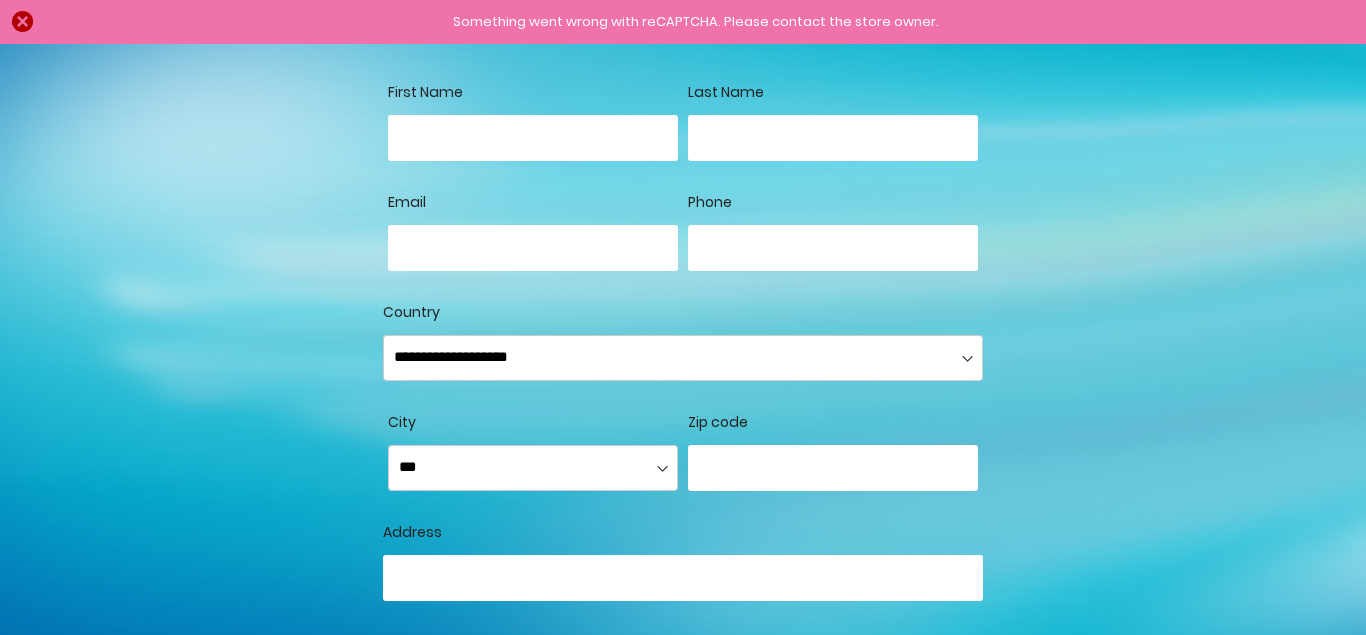 scroll, scrollTop: 84, scrollLeft: 0, axis: vertical 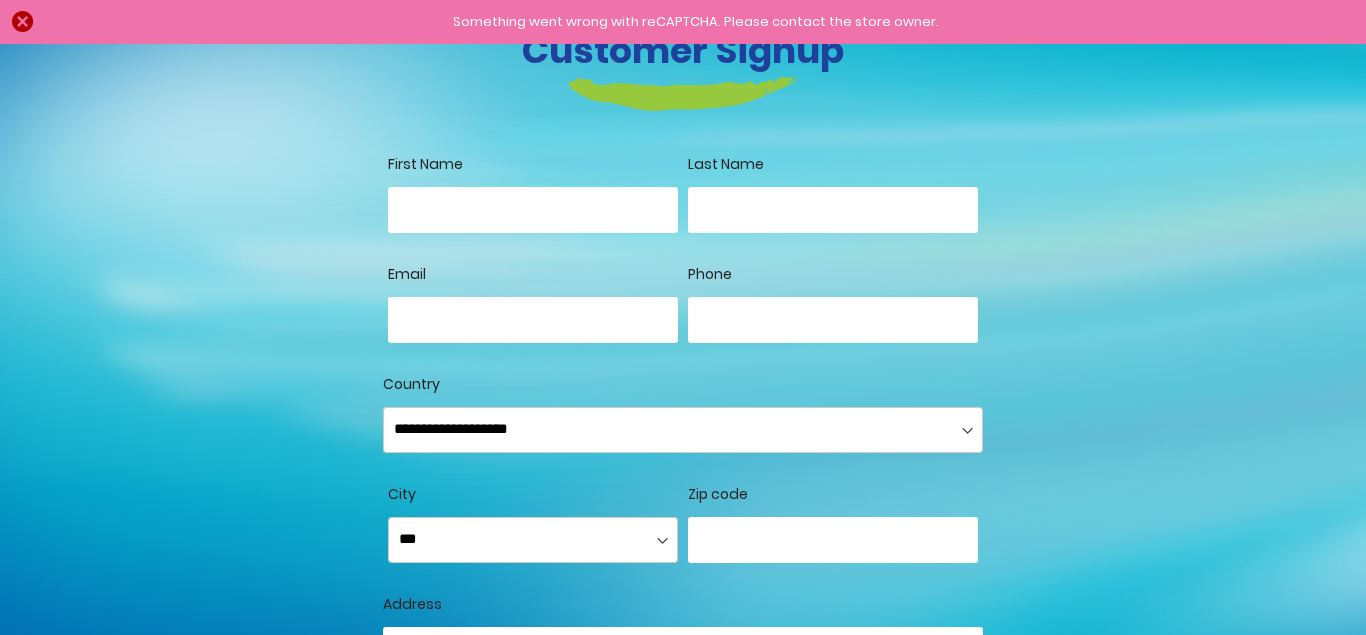 click on "First Name" at bounding box center (533, 210) 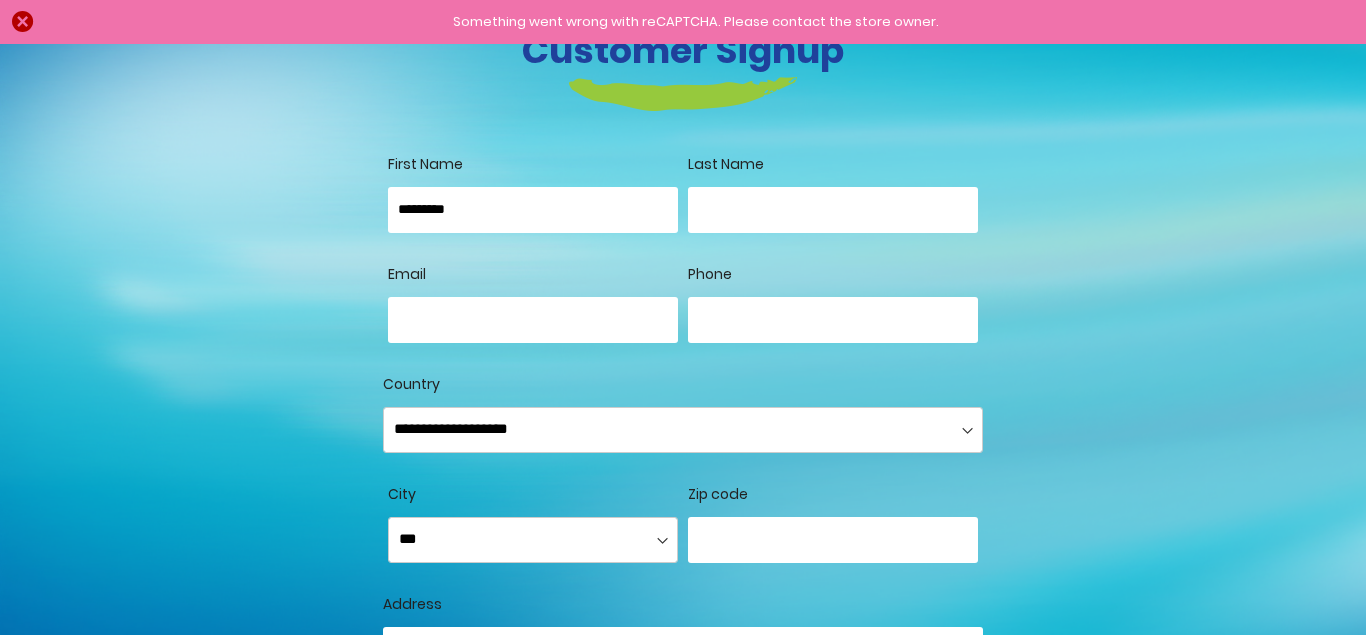 type on "*********" 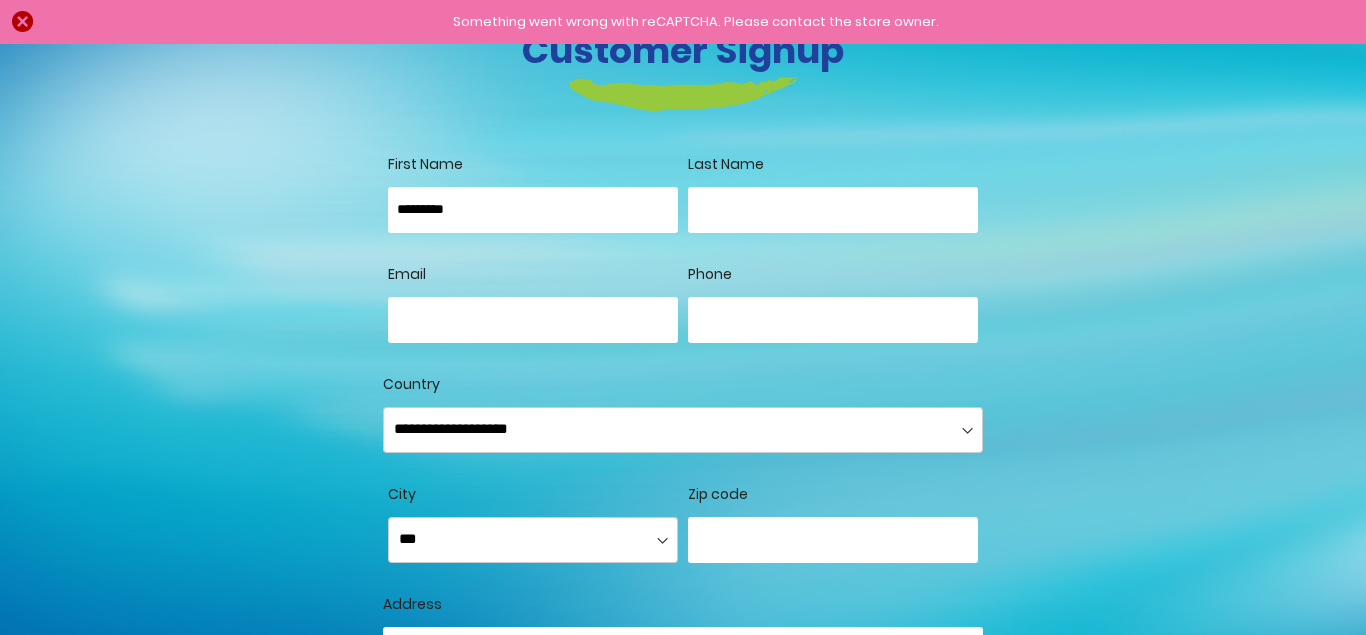 click on "Last Name" at bounding box center (833, 210) 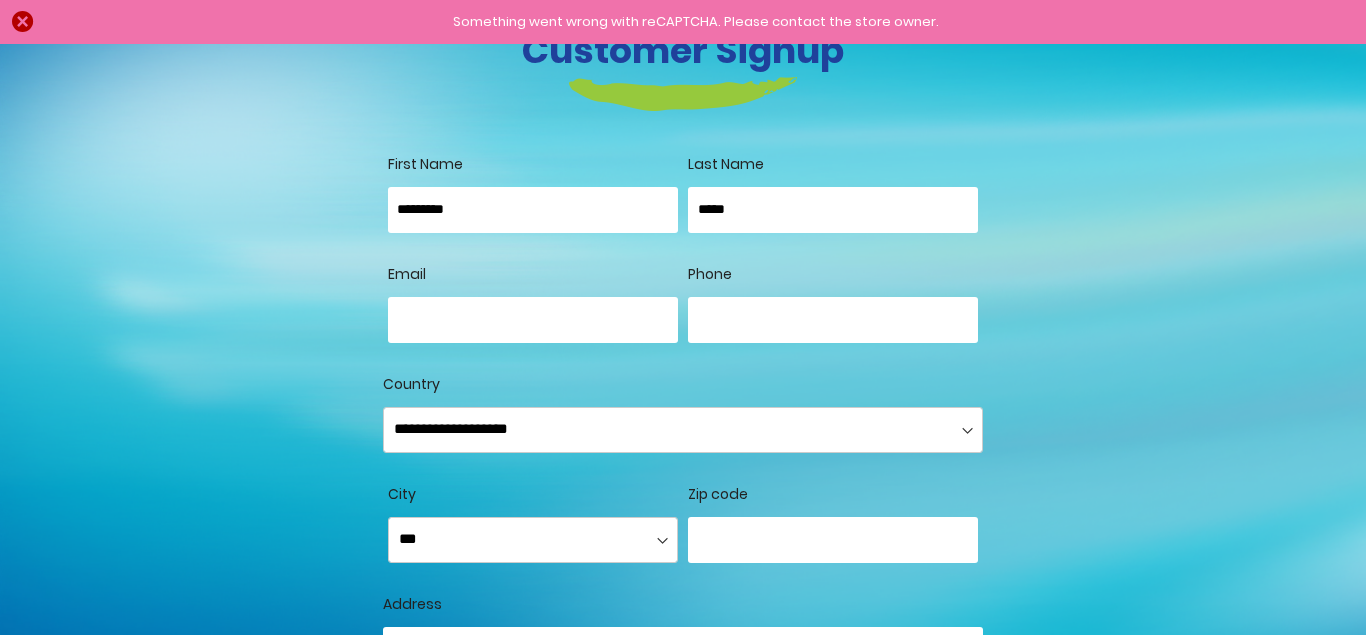 type on "*****" 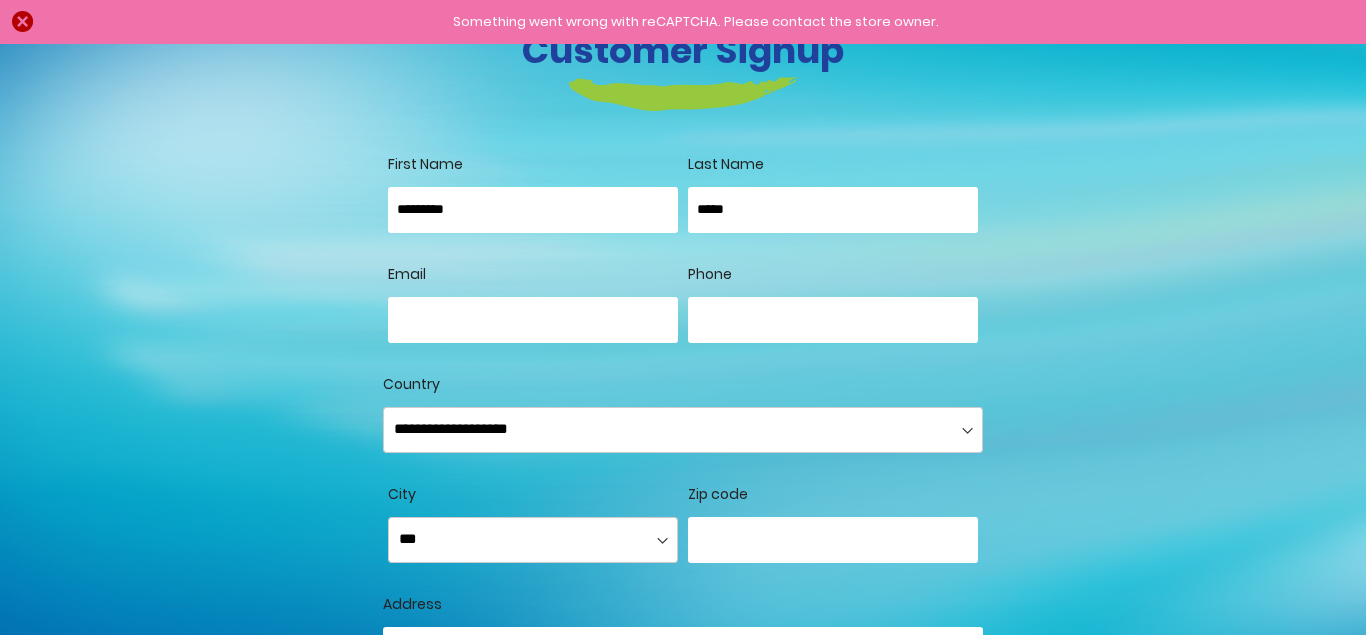 click on "Email" at bounding box center (533, 320) 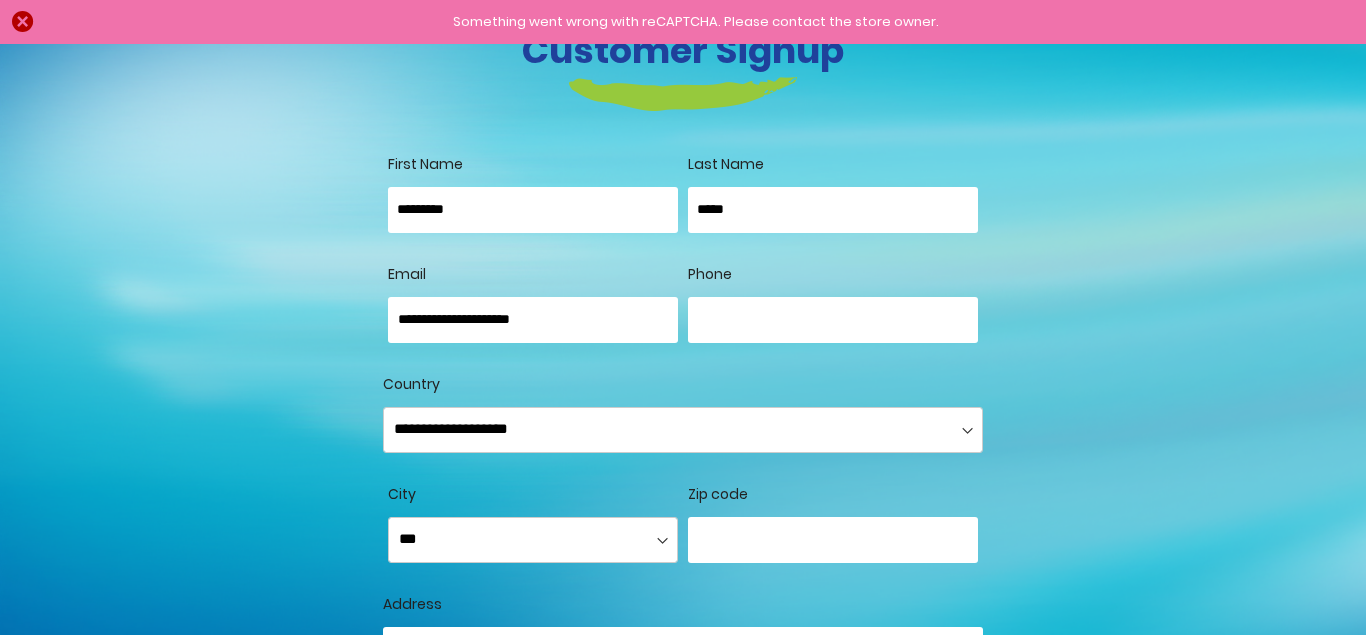 type on "**********" 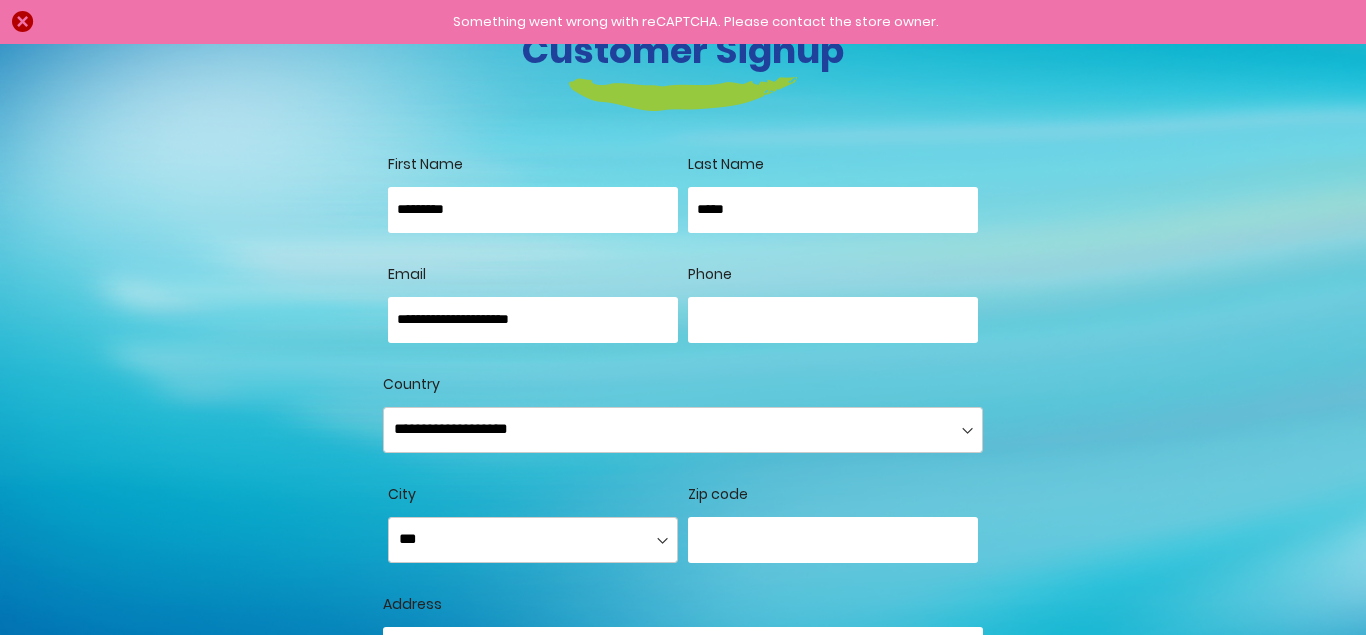 click on "Phone" at bounding box center (833, 320) 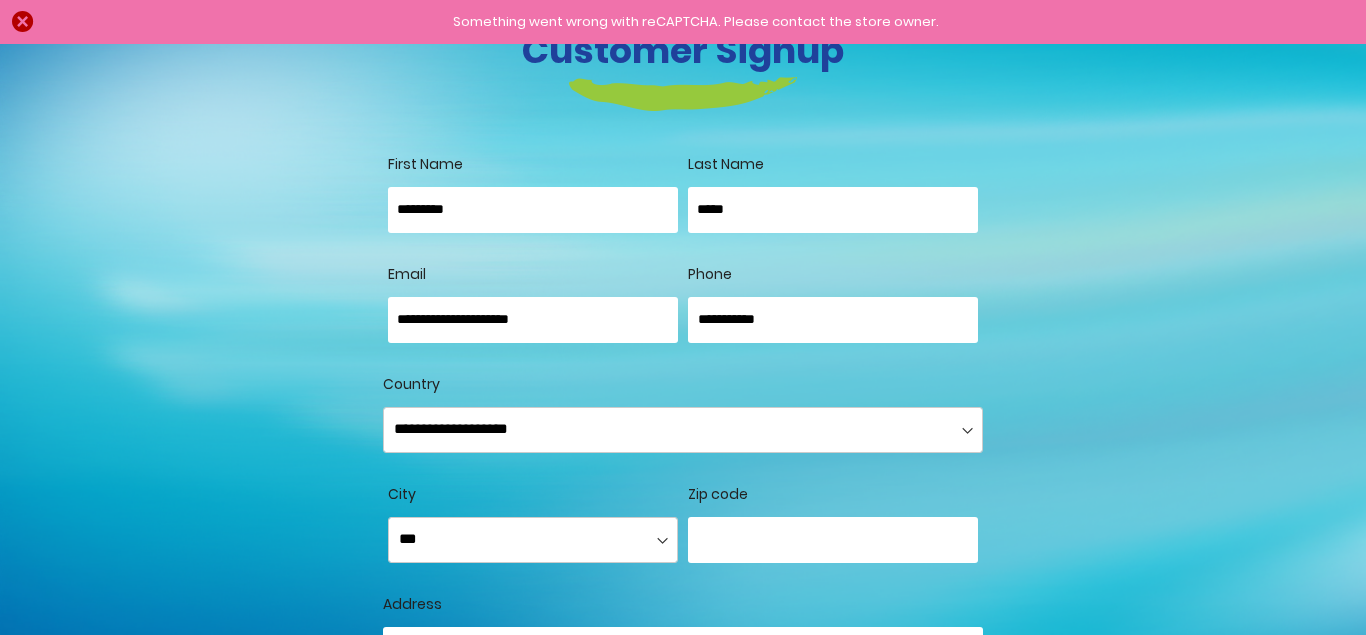type on "**********" 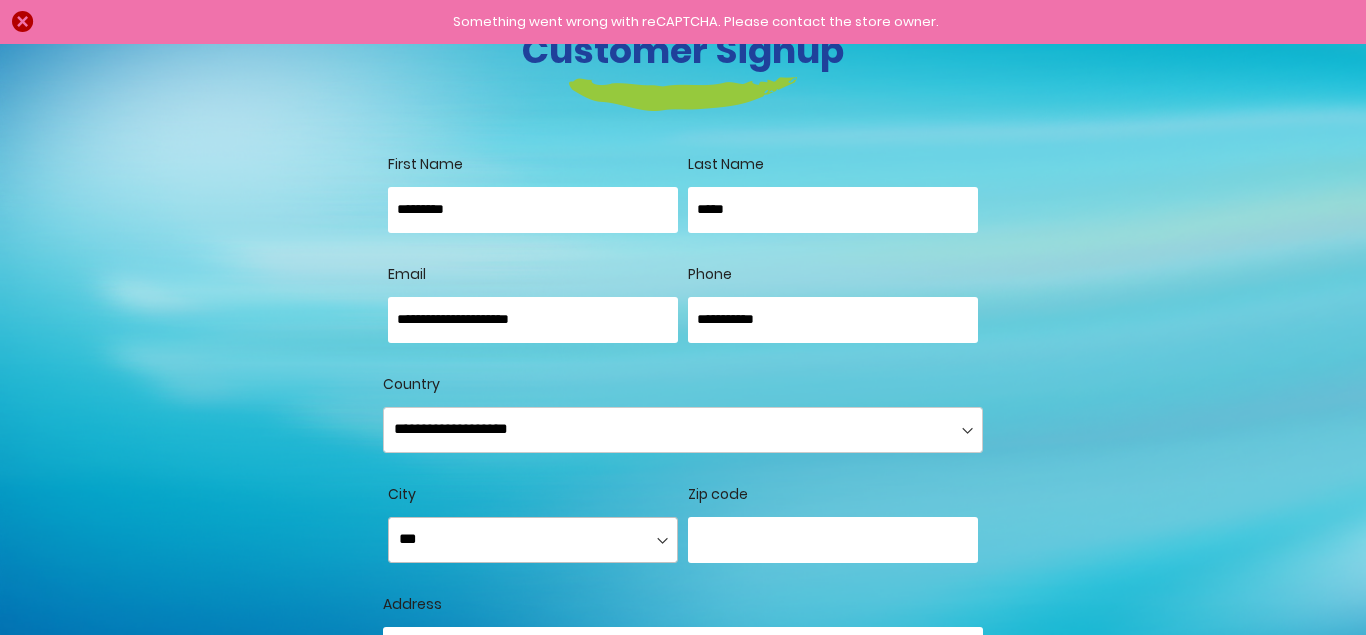 click on "**********" at bounding box center (533, 540) 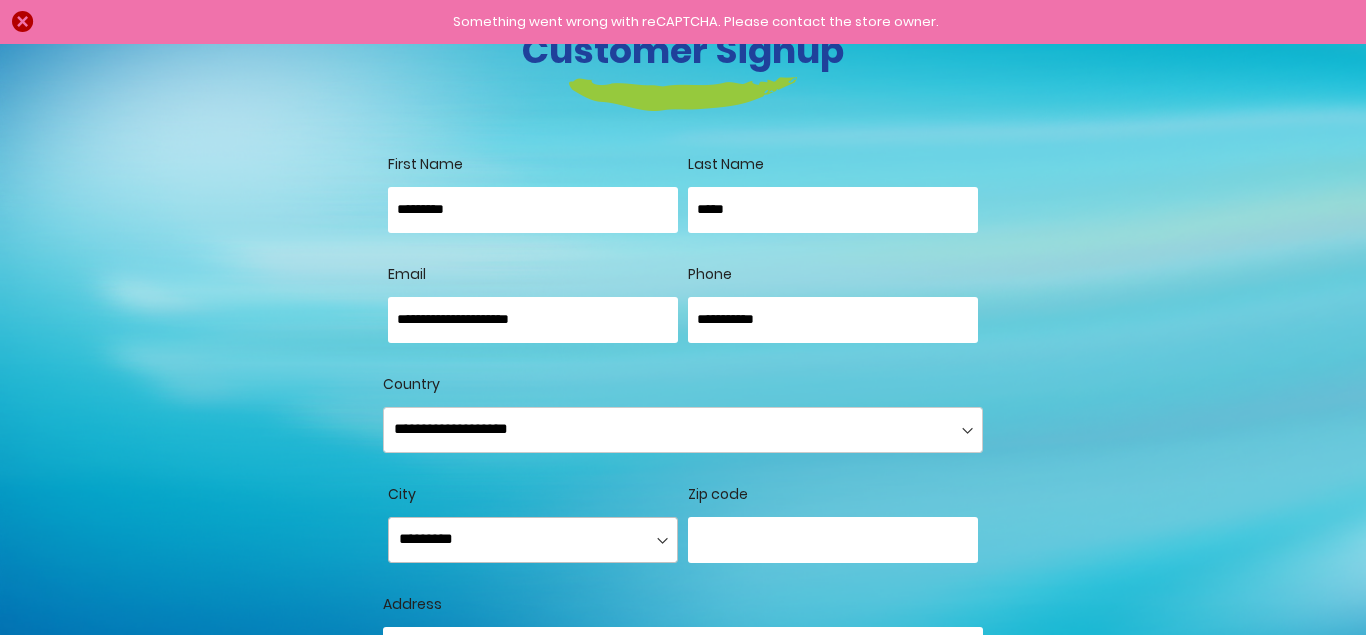click on "*********" at bounding box center (0, 0) 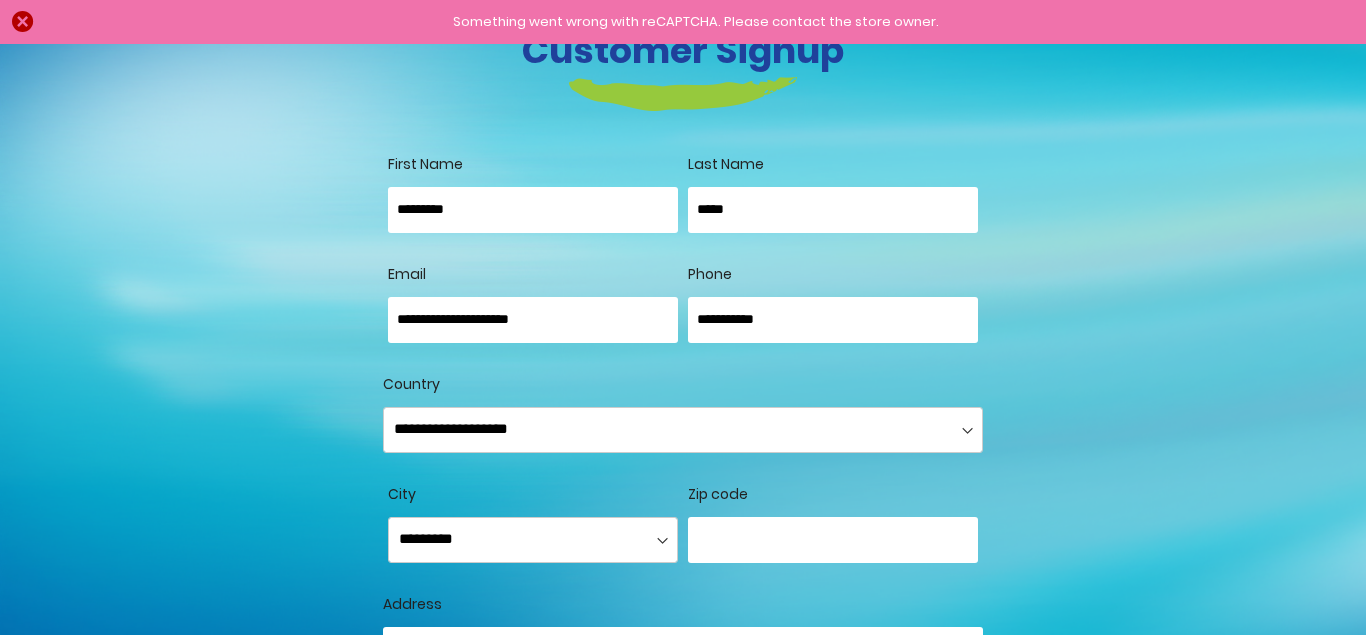 click at bounding box center [833, 540] 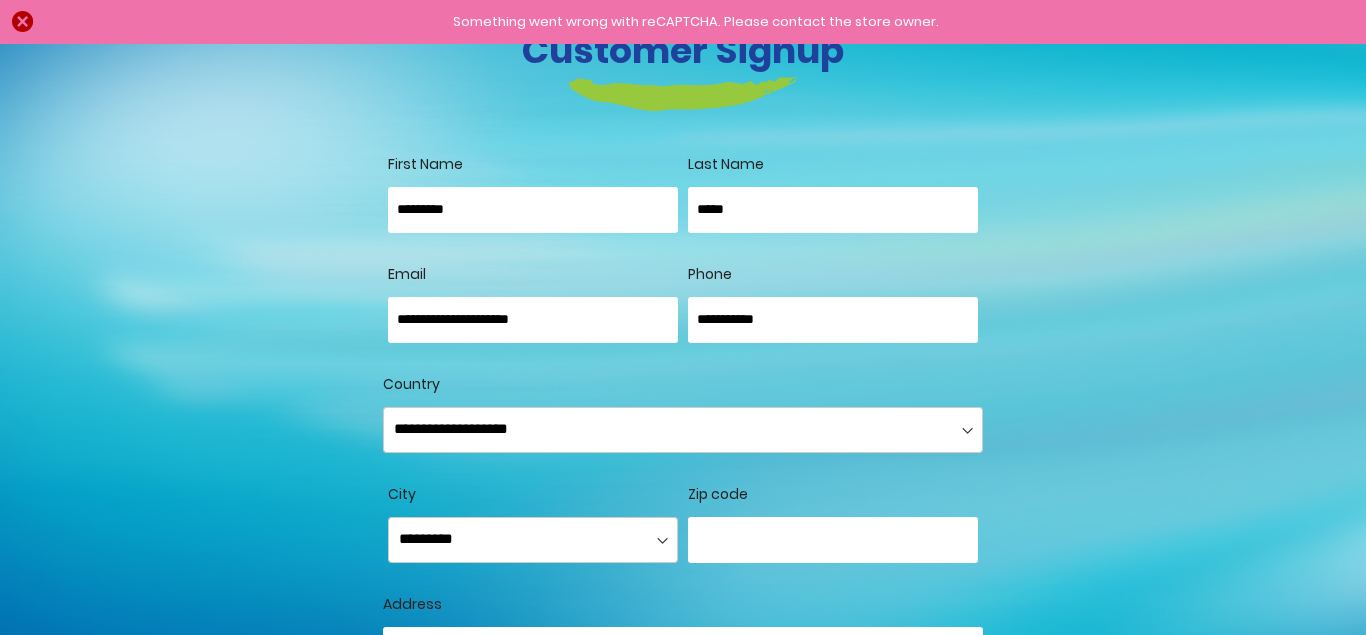 type on "*****" 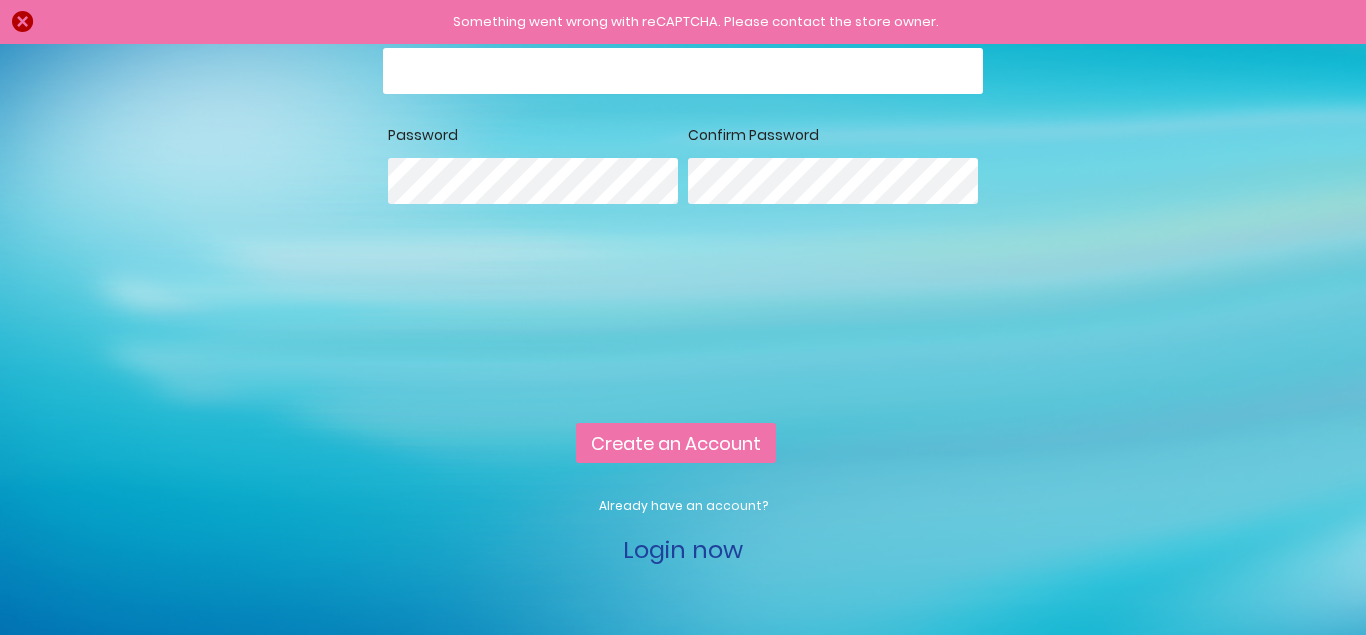 scroll, scrollTop: 705, scrollLeft: 0, axis: vertical 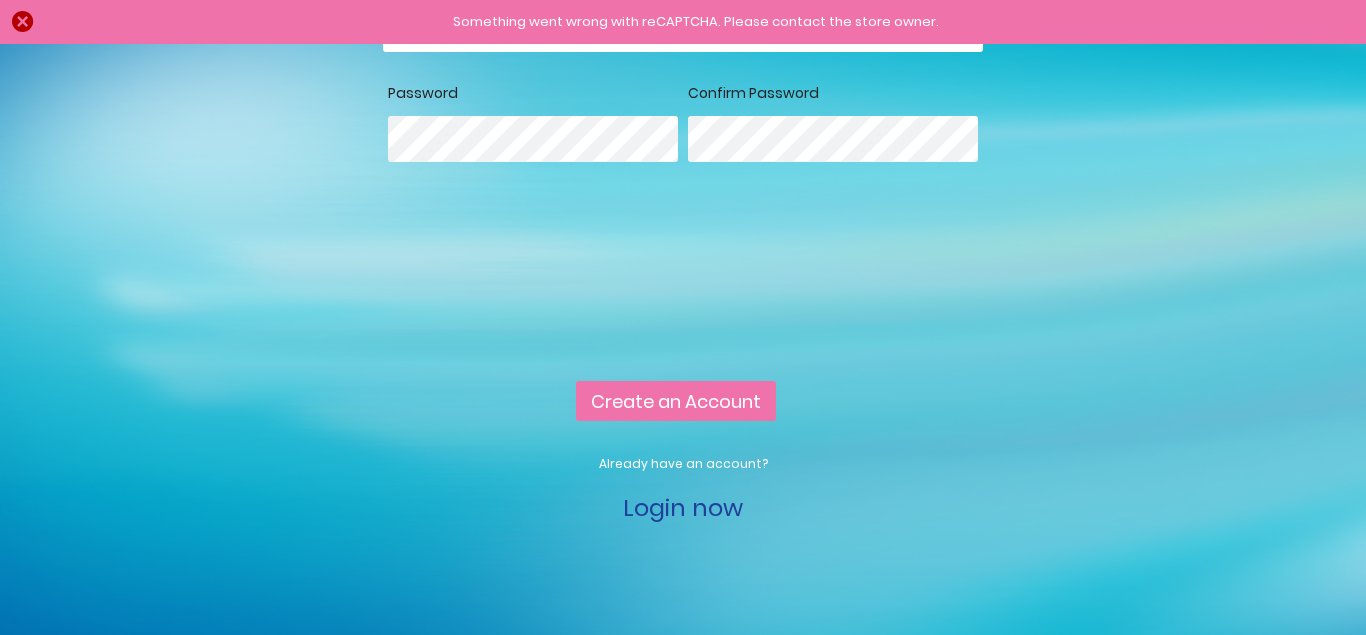 click on "Create an Account" at bounding box center (676, 401) 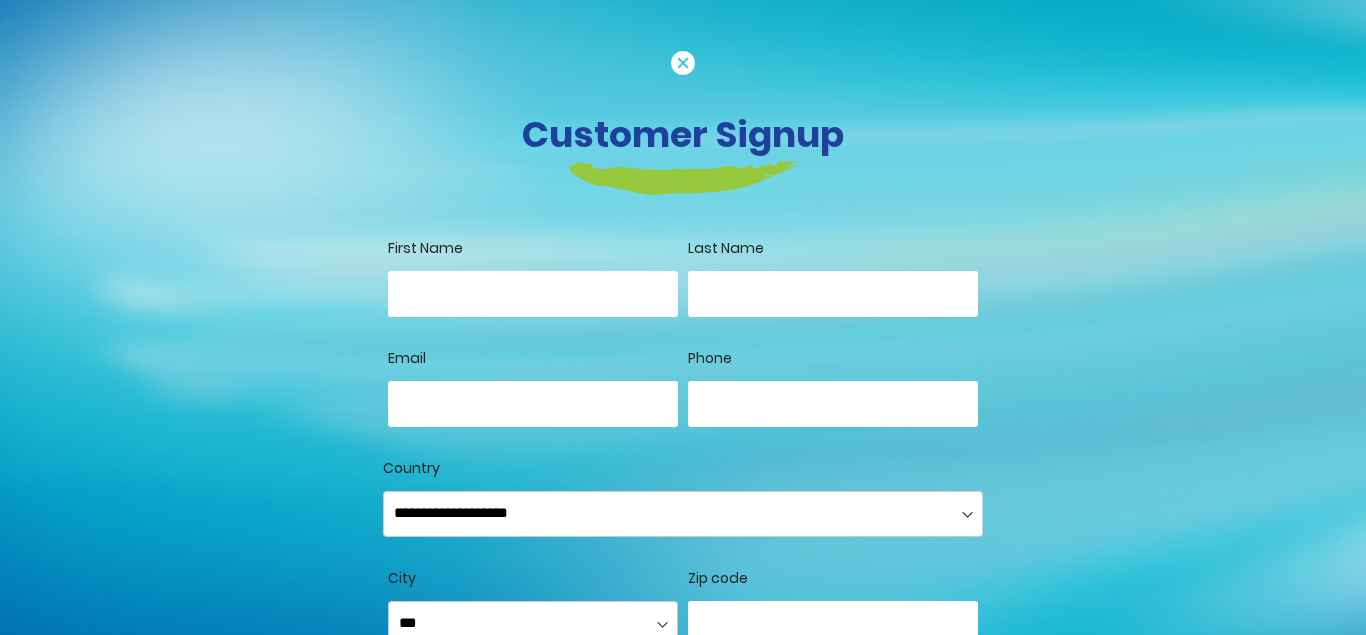 scroll, scrollTop: 0, scrollLeft: 0, axis: both 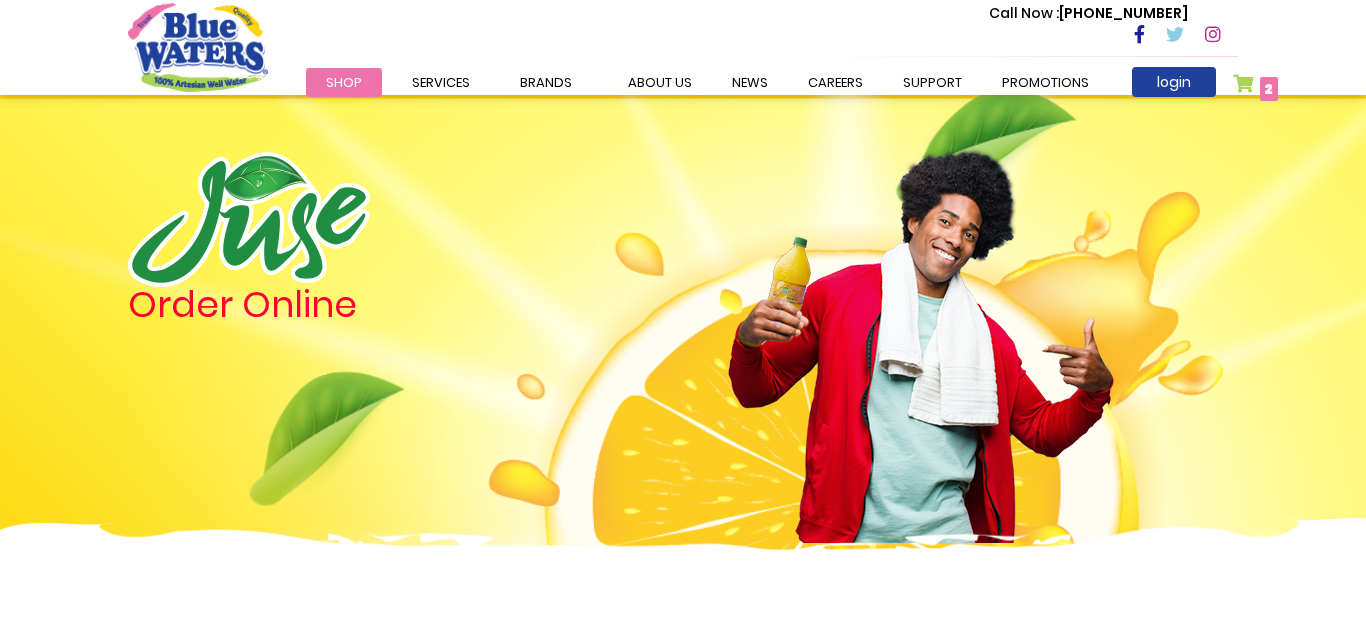 click on "Order Online" at bounding box center [683, 375] 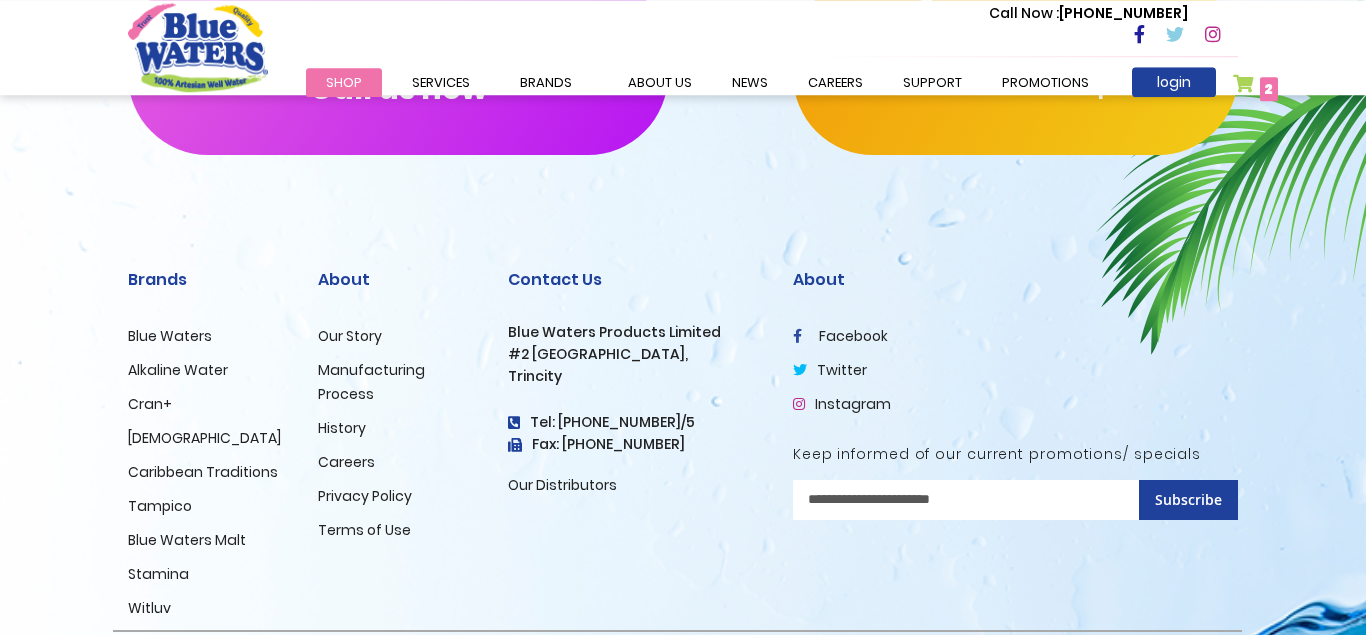 scroll, scrollTop: 2618, scrollLeft: 0, axis: vertical 